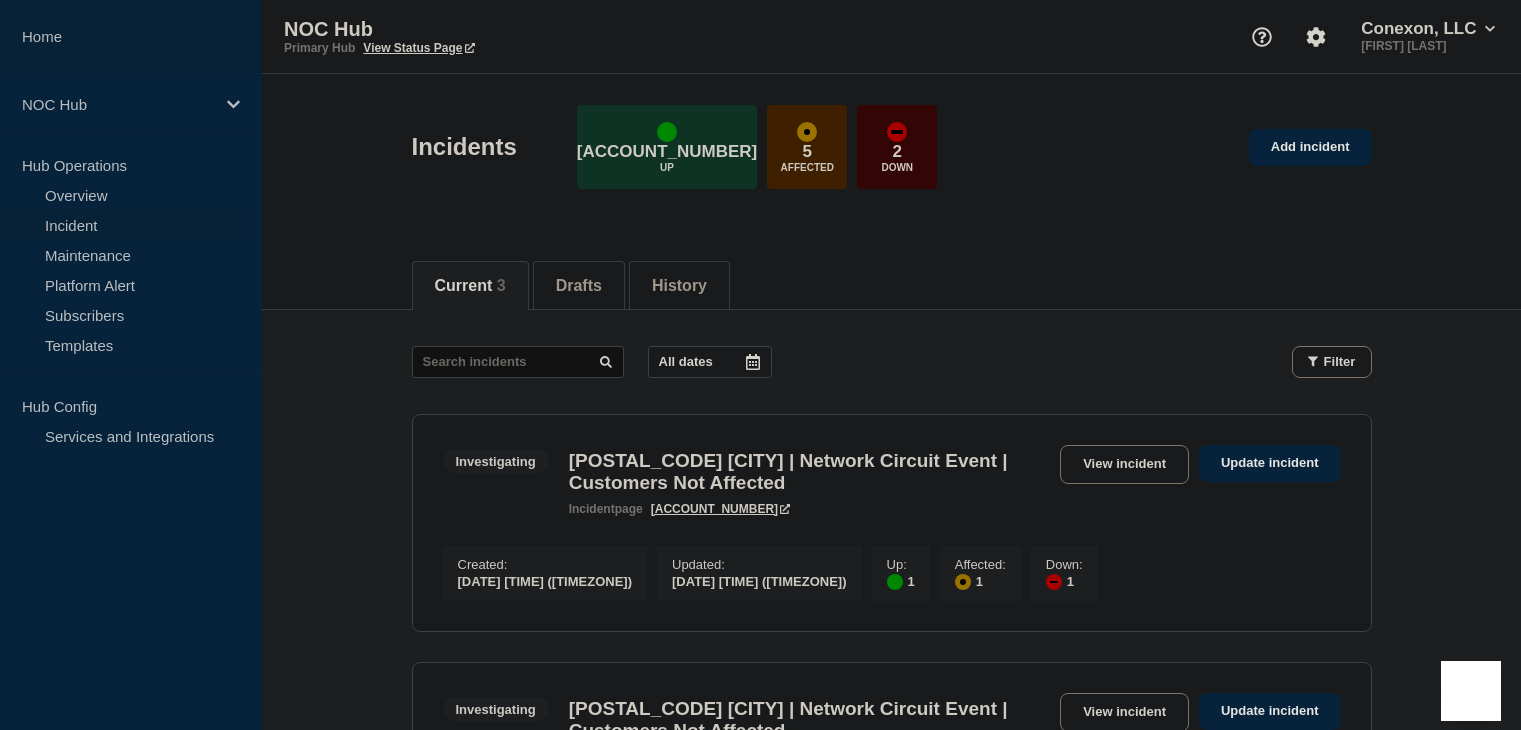 scroll, scrollTop: 0, scrollLeft: 0, axis: both 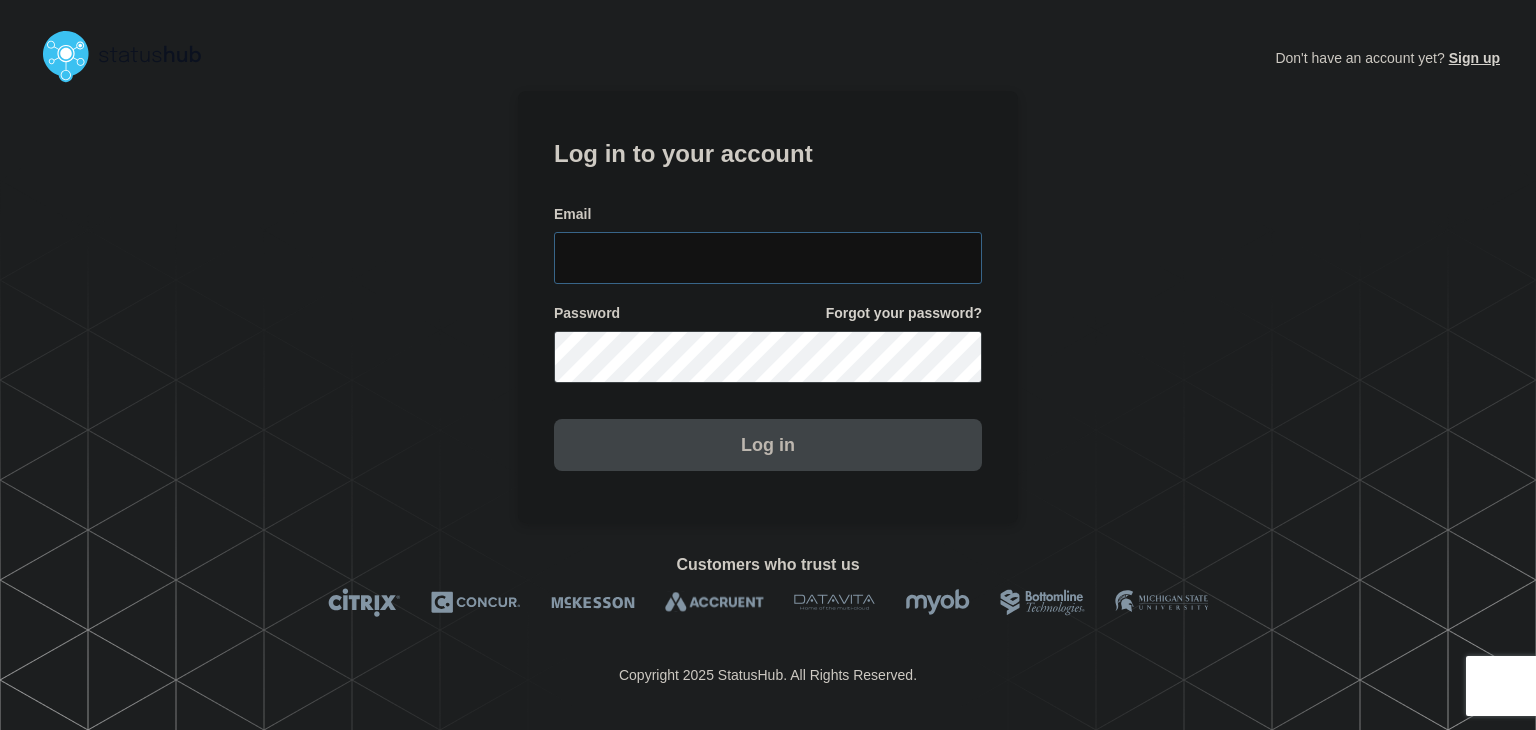 type on "[USERNAME]@[DOMAIN].com" 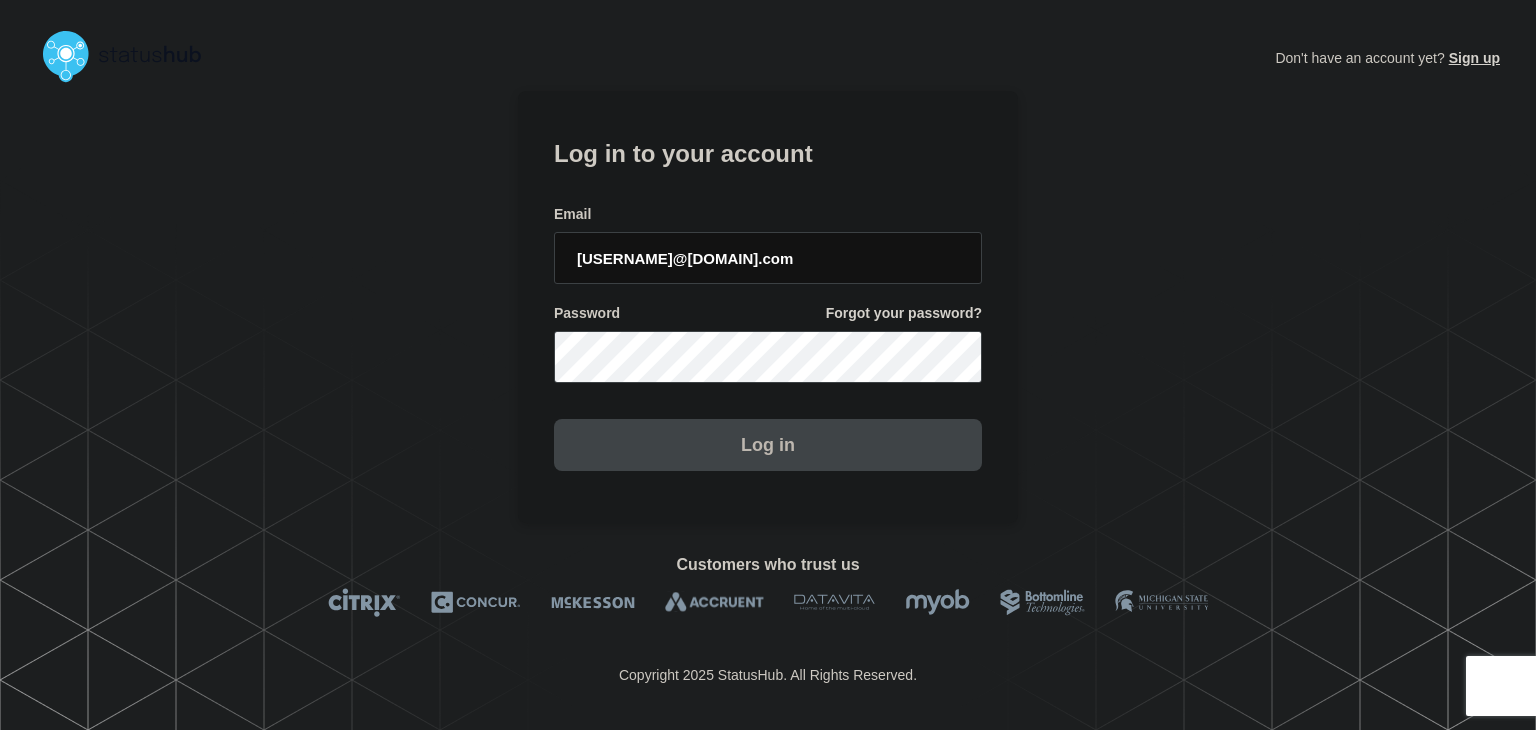 click on "Log in" at bounding box center (768, 445) 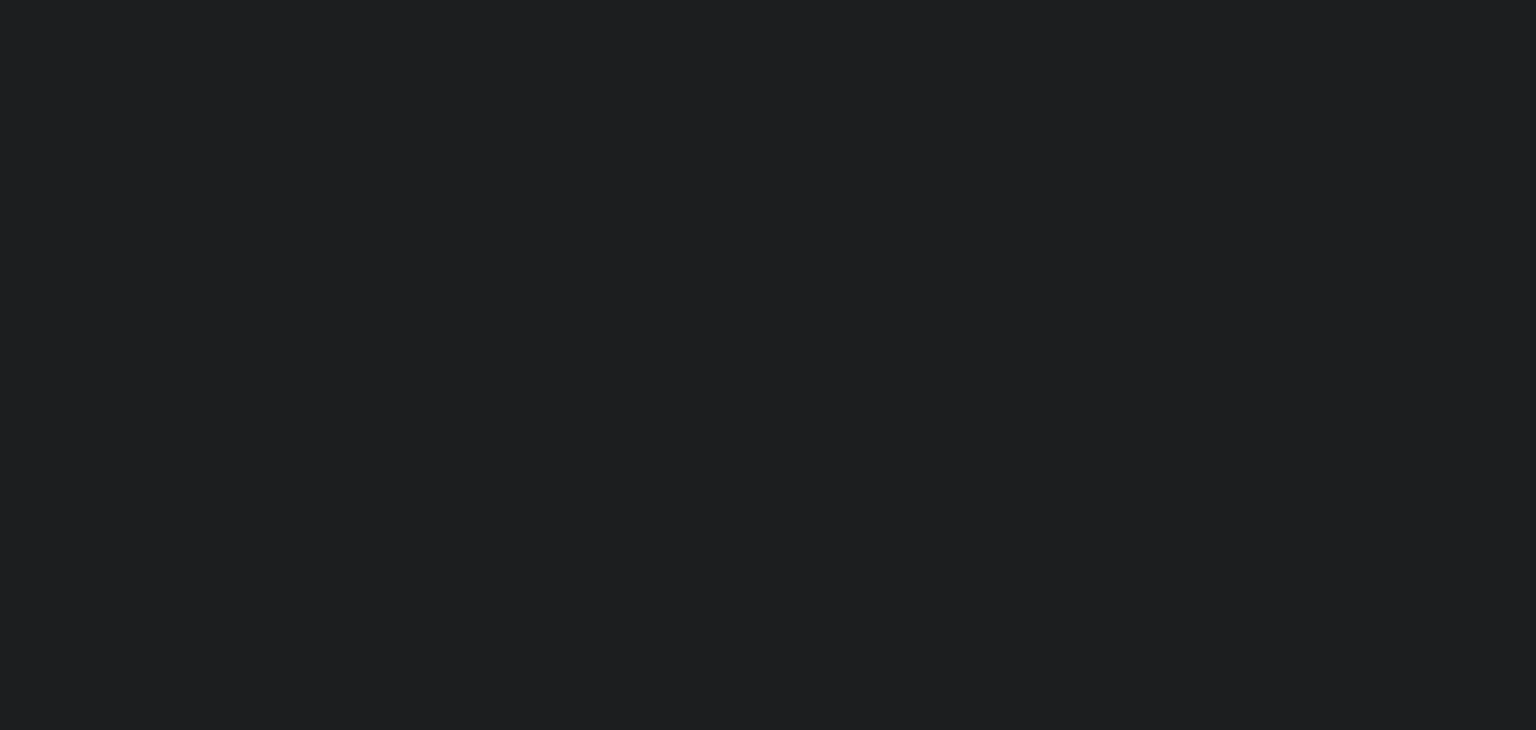 scroll, scrollTop: 0, scrollLeft: 0, axis: both 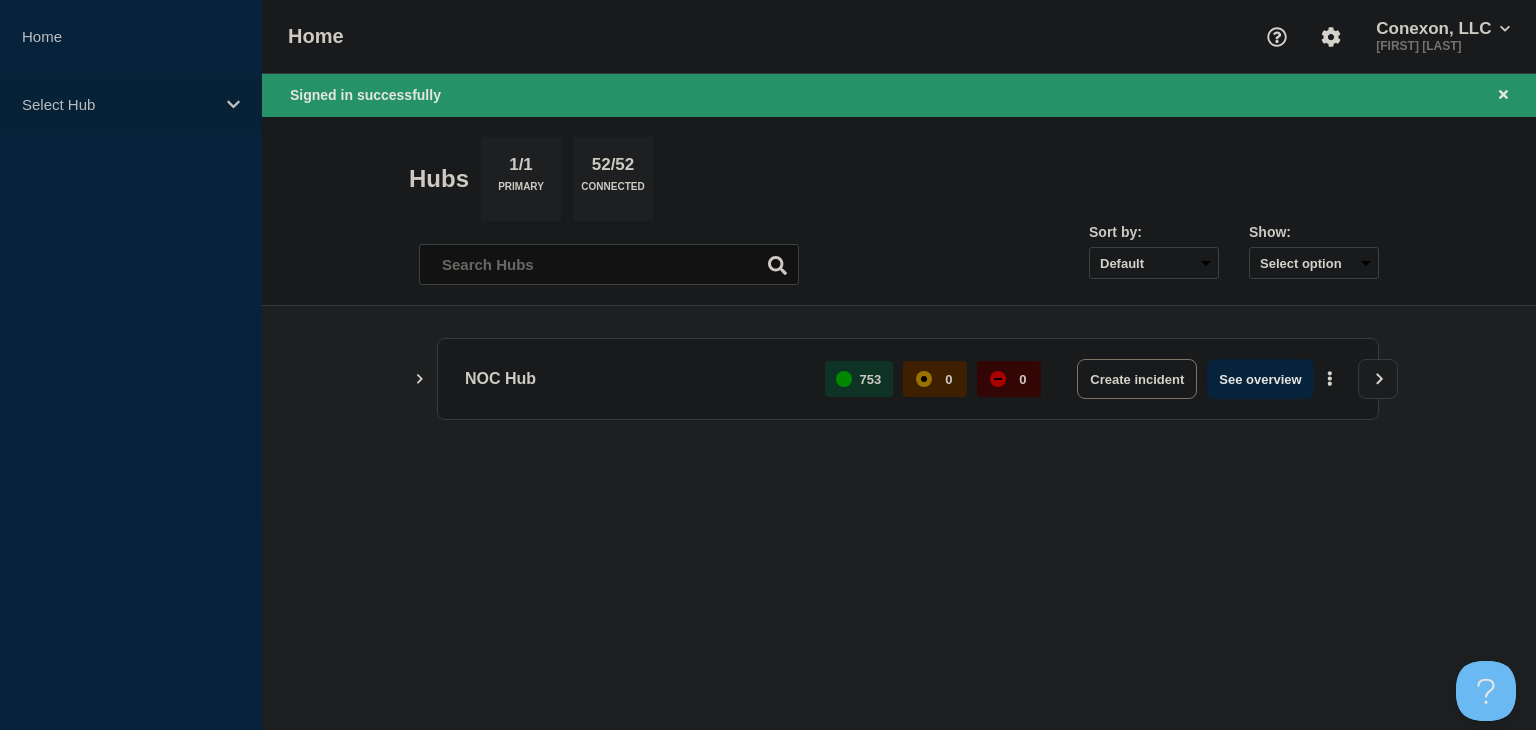 click on "Select Hub" at bounding box center (118, 104) 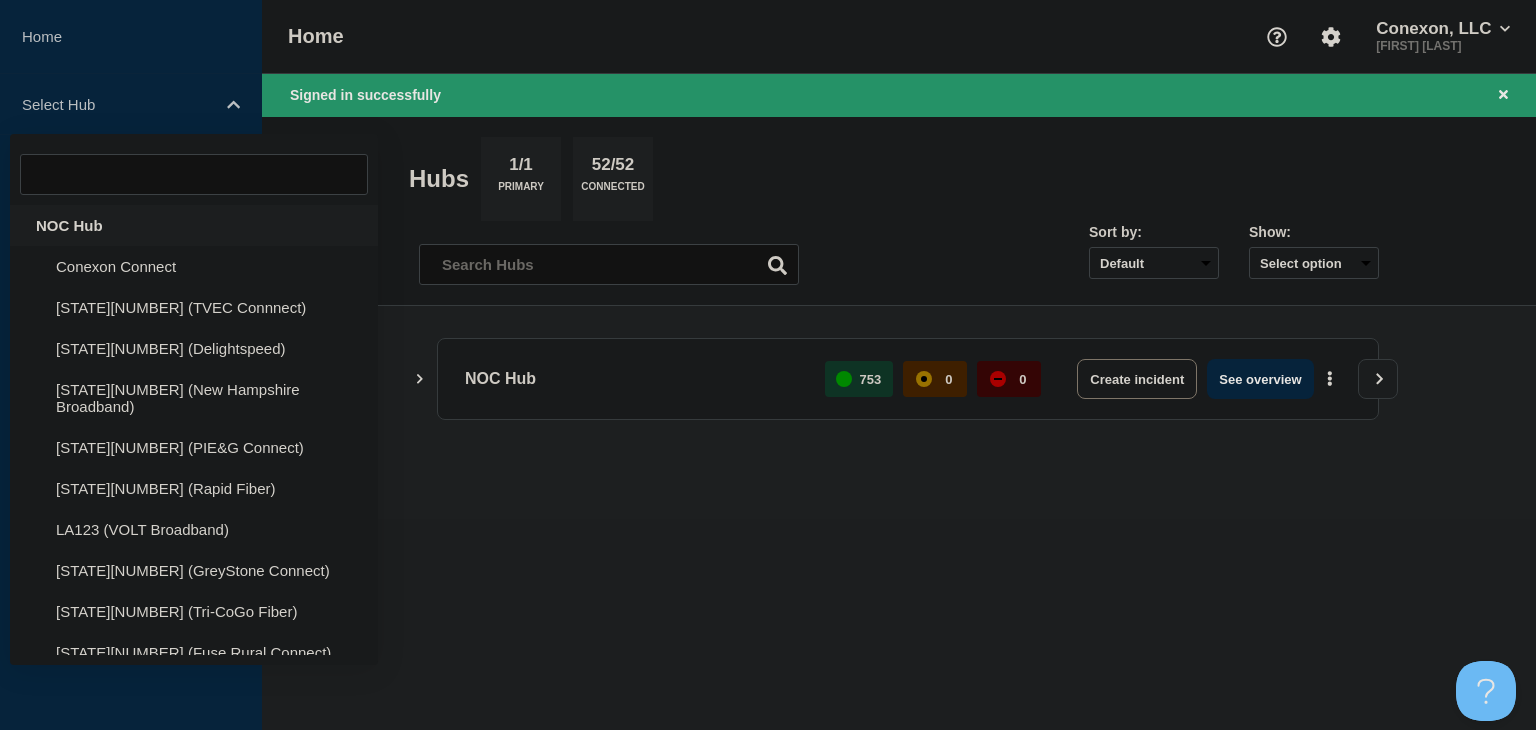 click on "NOC Hub" at bounding box center (194, 225) 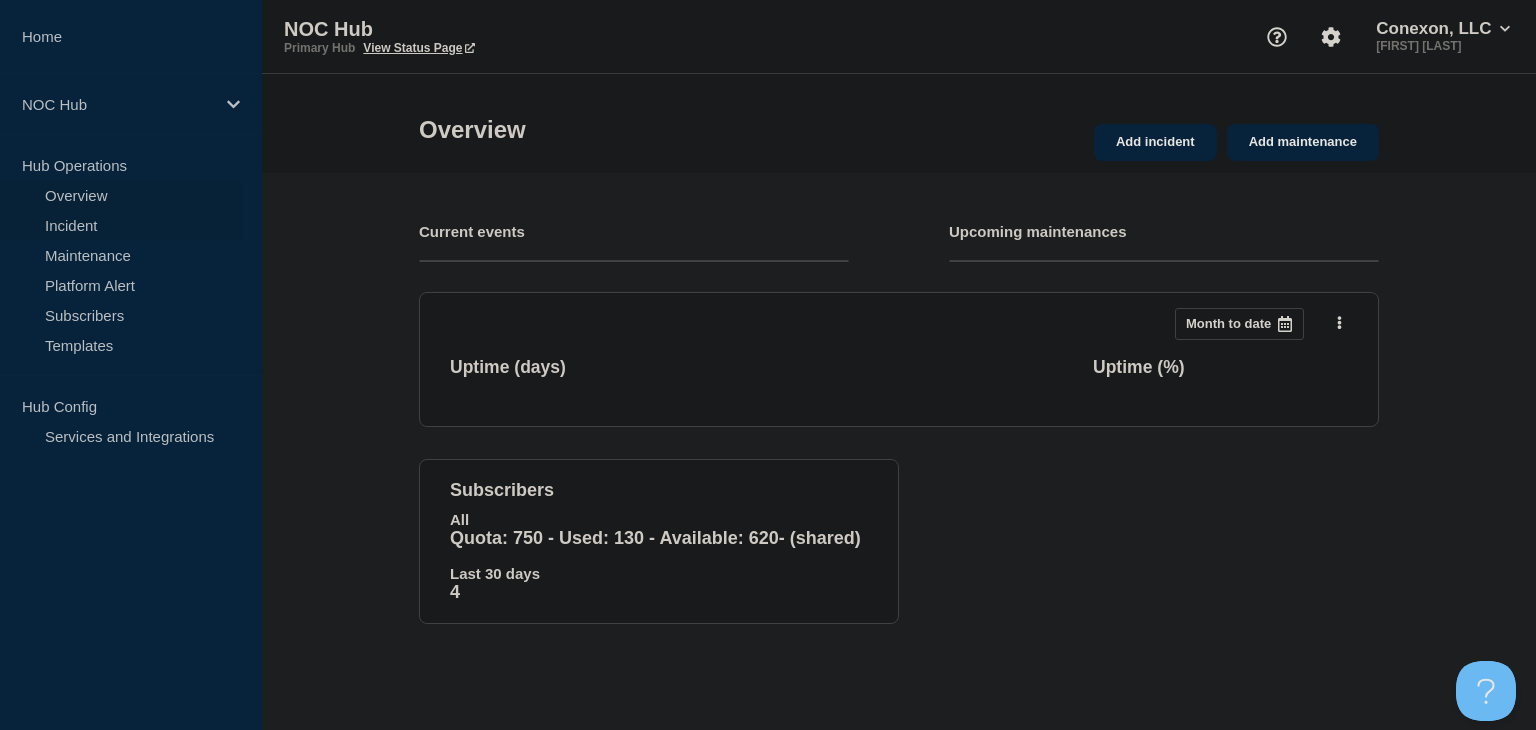 click on "Incident" at bounding box center (121, 225) 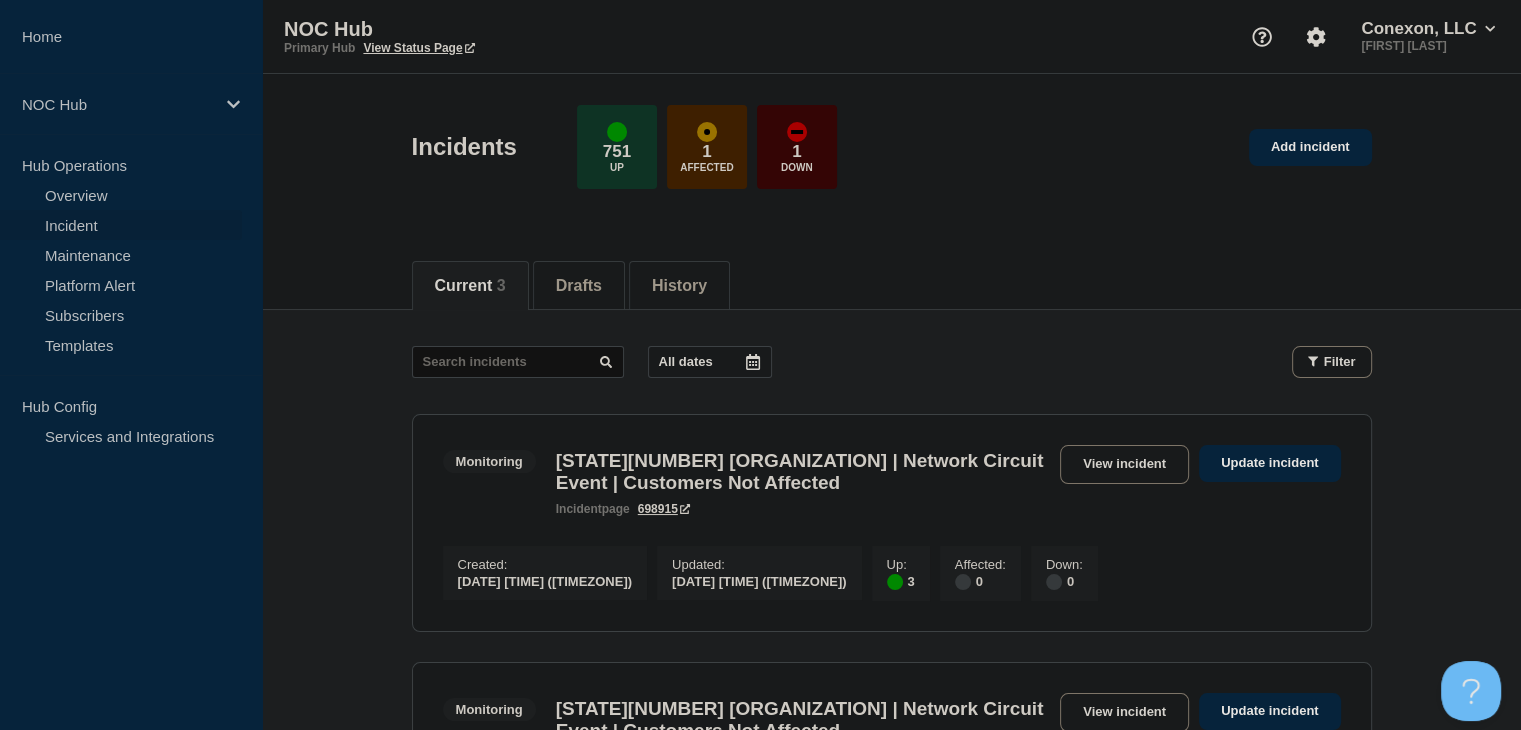 scroll, scrollTop: 400, scrollLeft: 0, axis: vertical 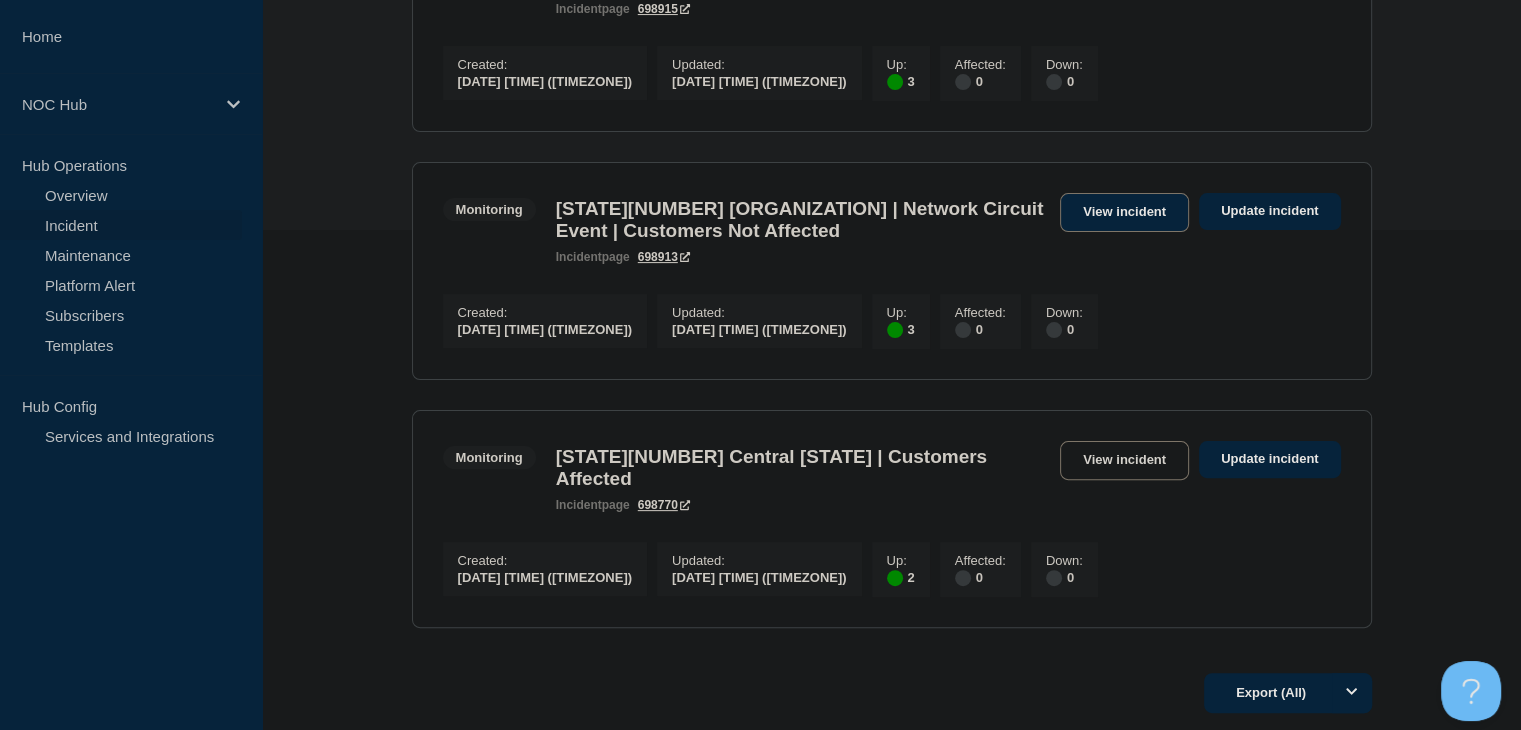click on "View incident" at bounding box center (1124, 212) 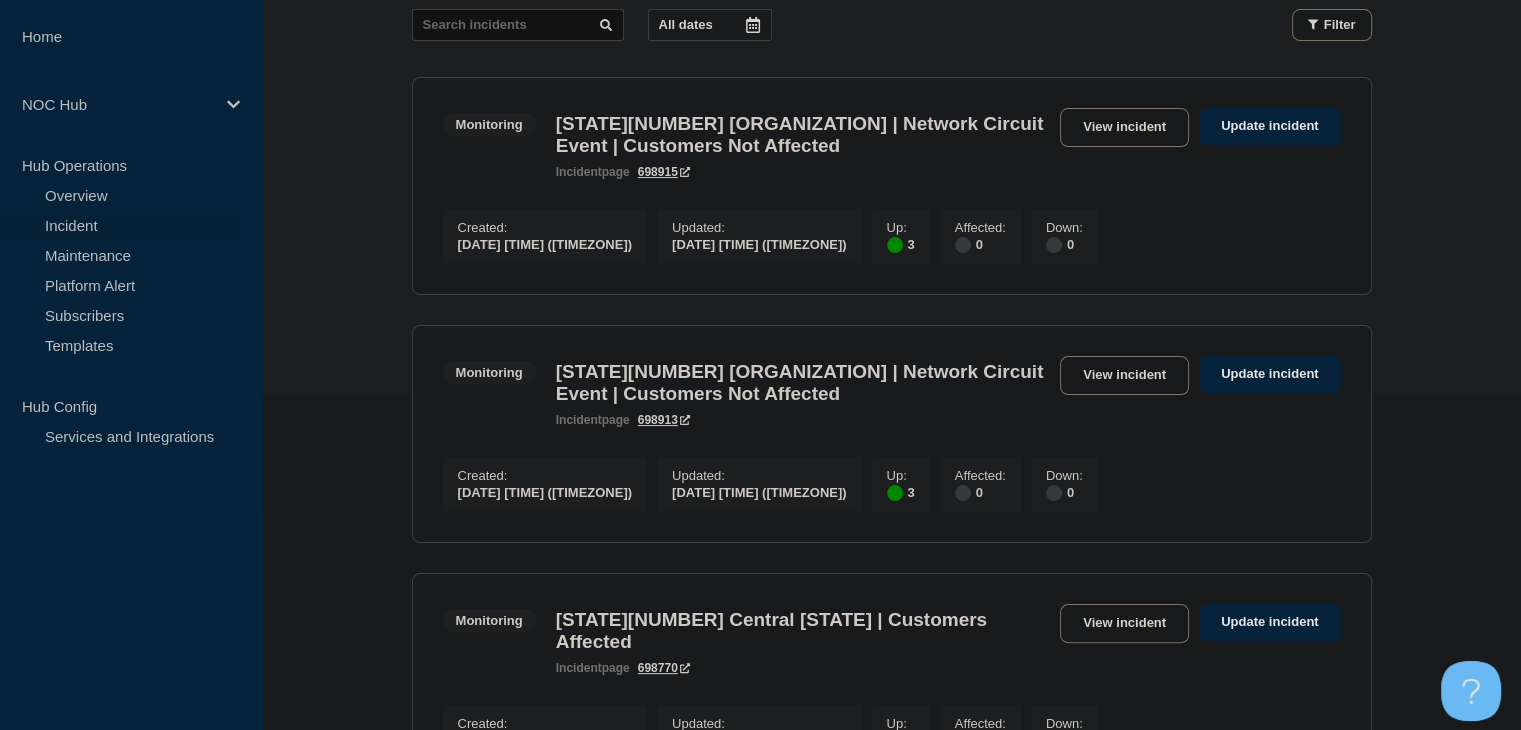 scroll, scrollTop: 500, scrollLeft: 0, axis: vertical 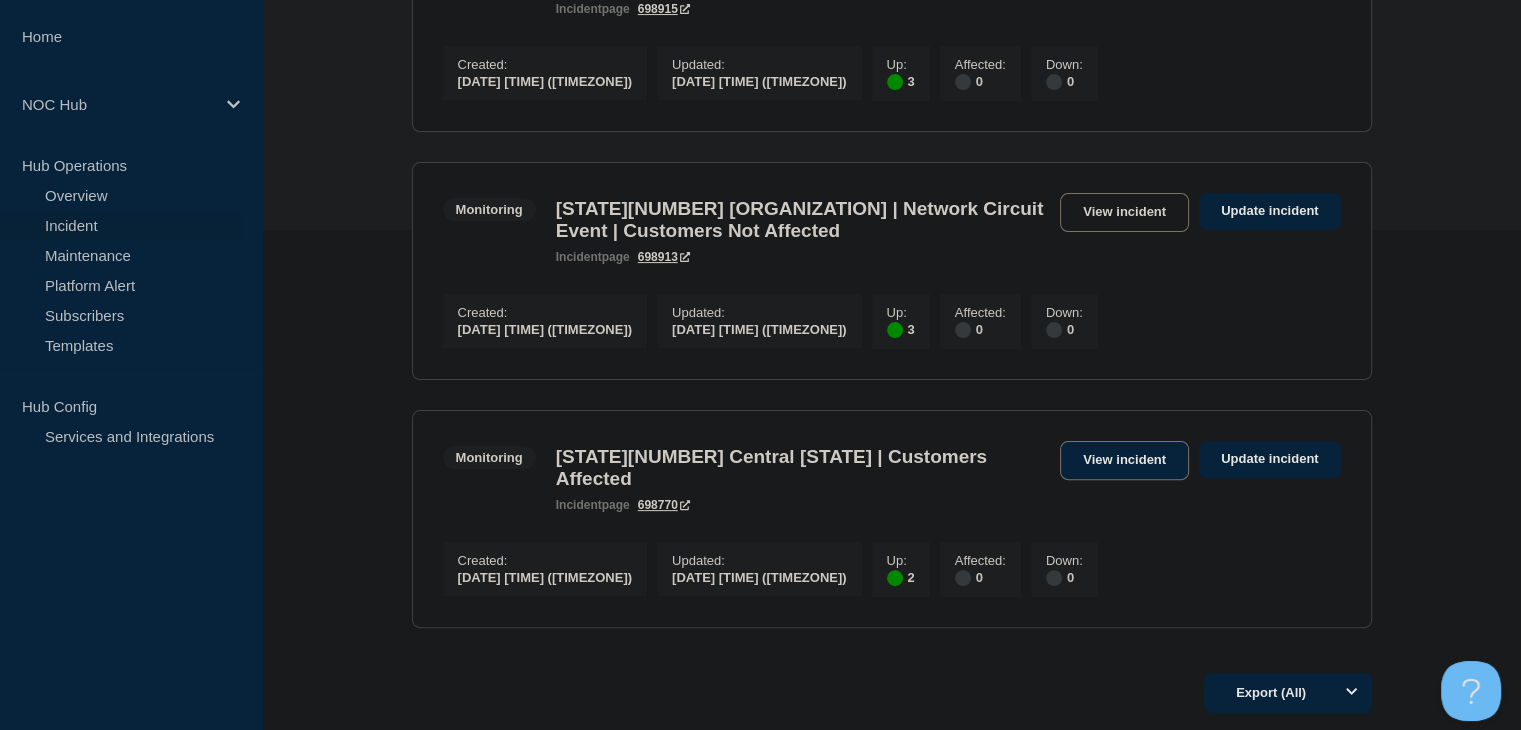 click on "View incident" at bounding box center [1124, 460] 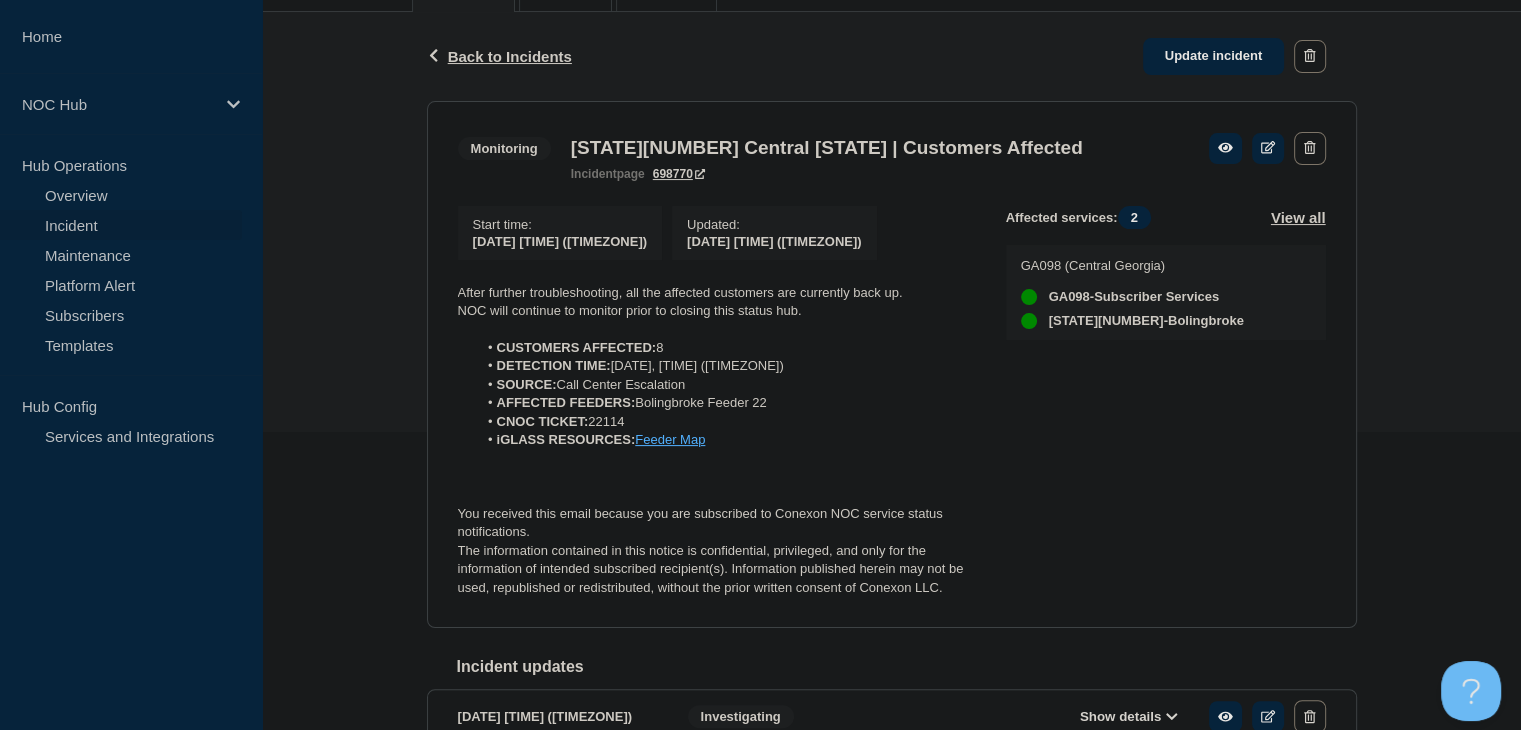 scroll, scrollTop: 300, scrollLeft: 0, axis: vertical 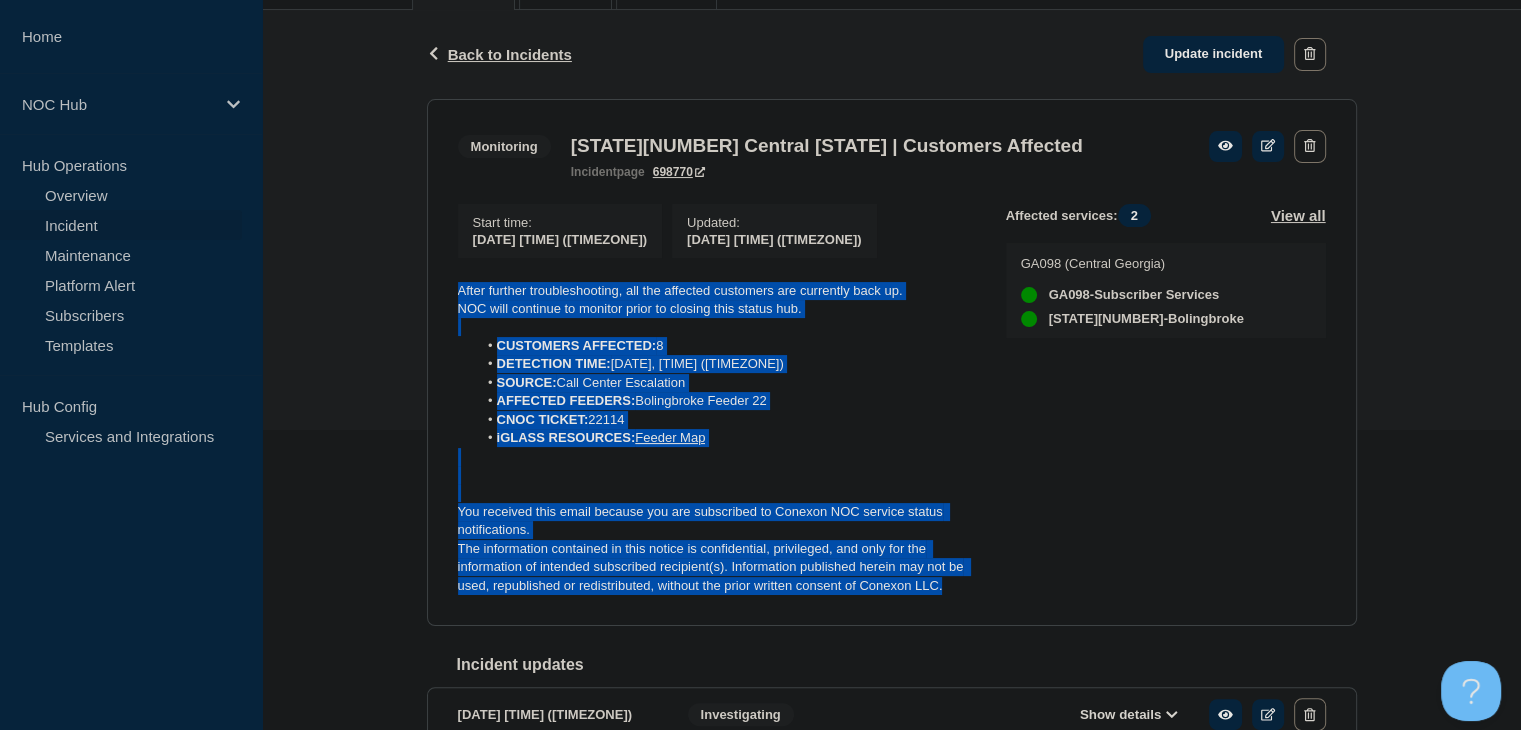drag, startPoint x: 974, startPoint y: 609, endPoint x: 440, endPoint y: 297, distance: 618.4658 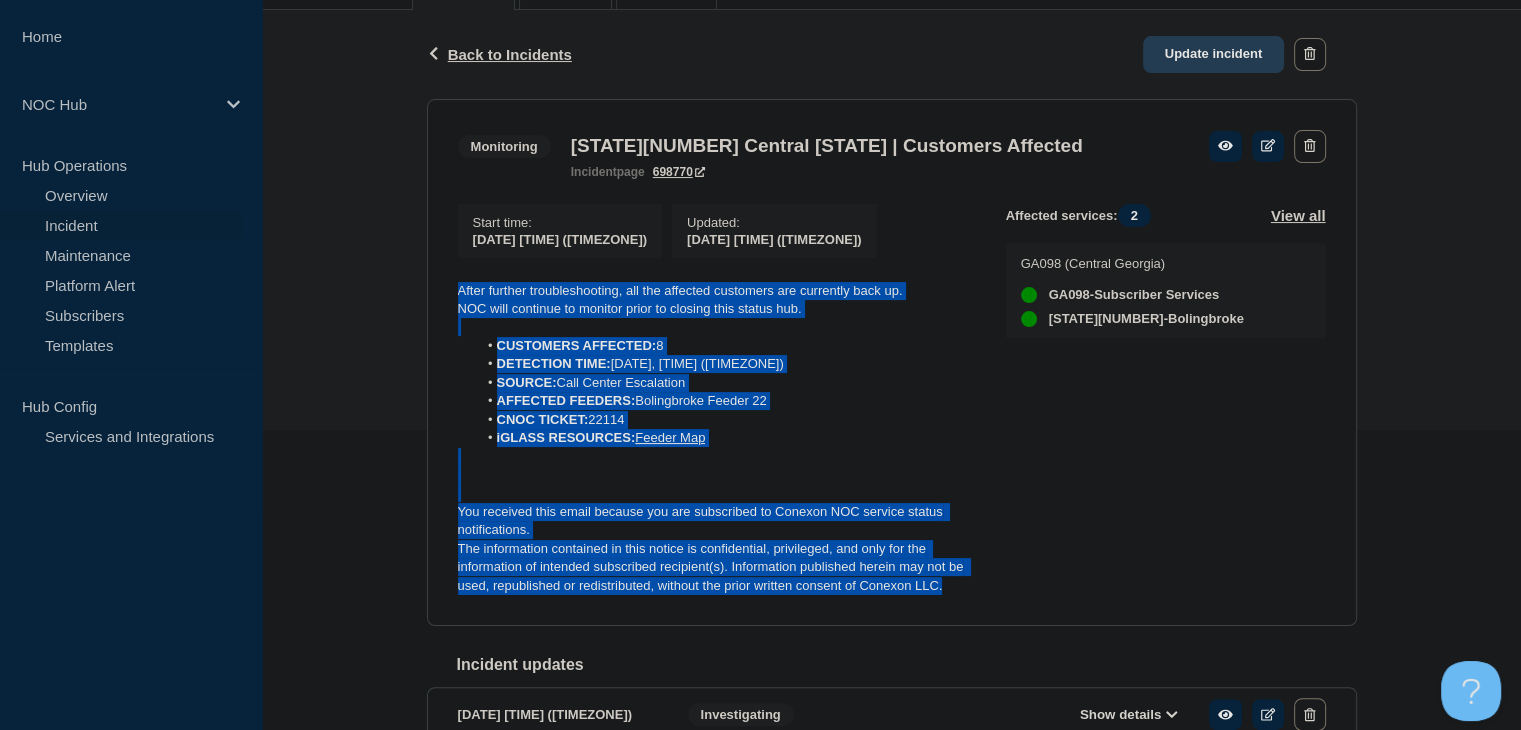 click on "Update incident" 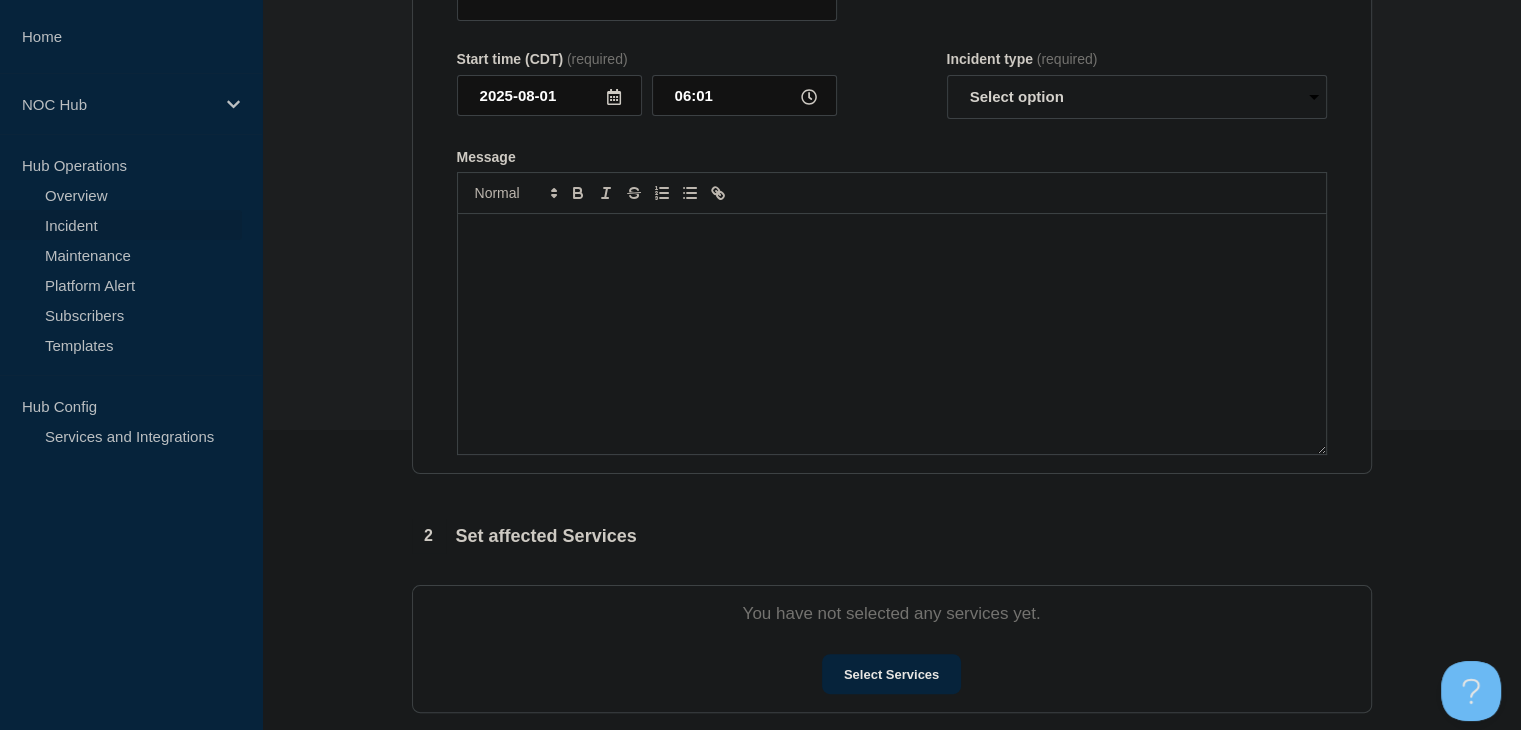 type on "GA098  Central GA | Customers Affected" 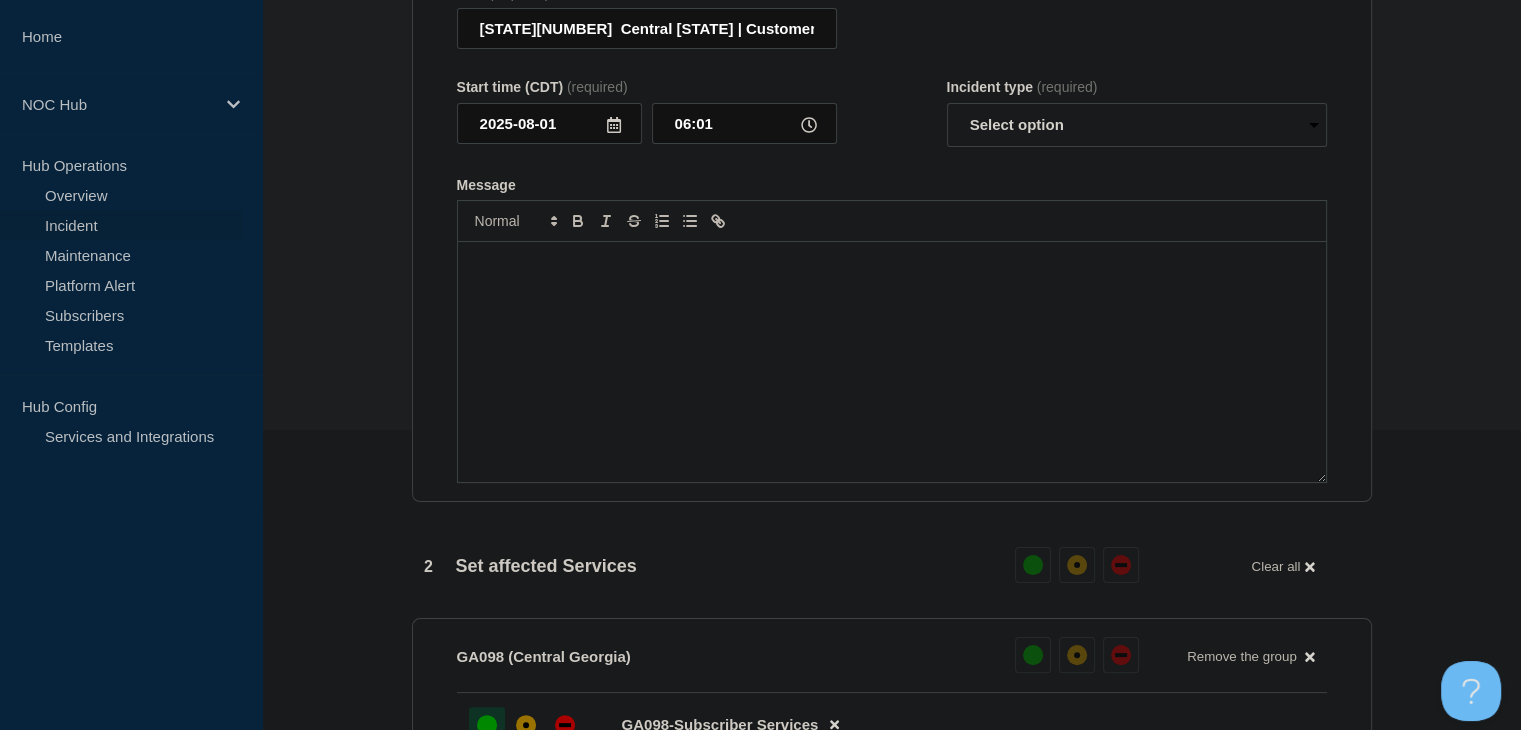 click at bounding box center [892, 362] 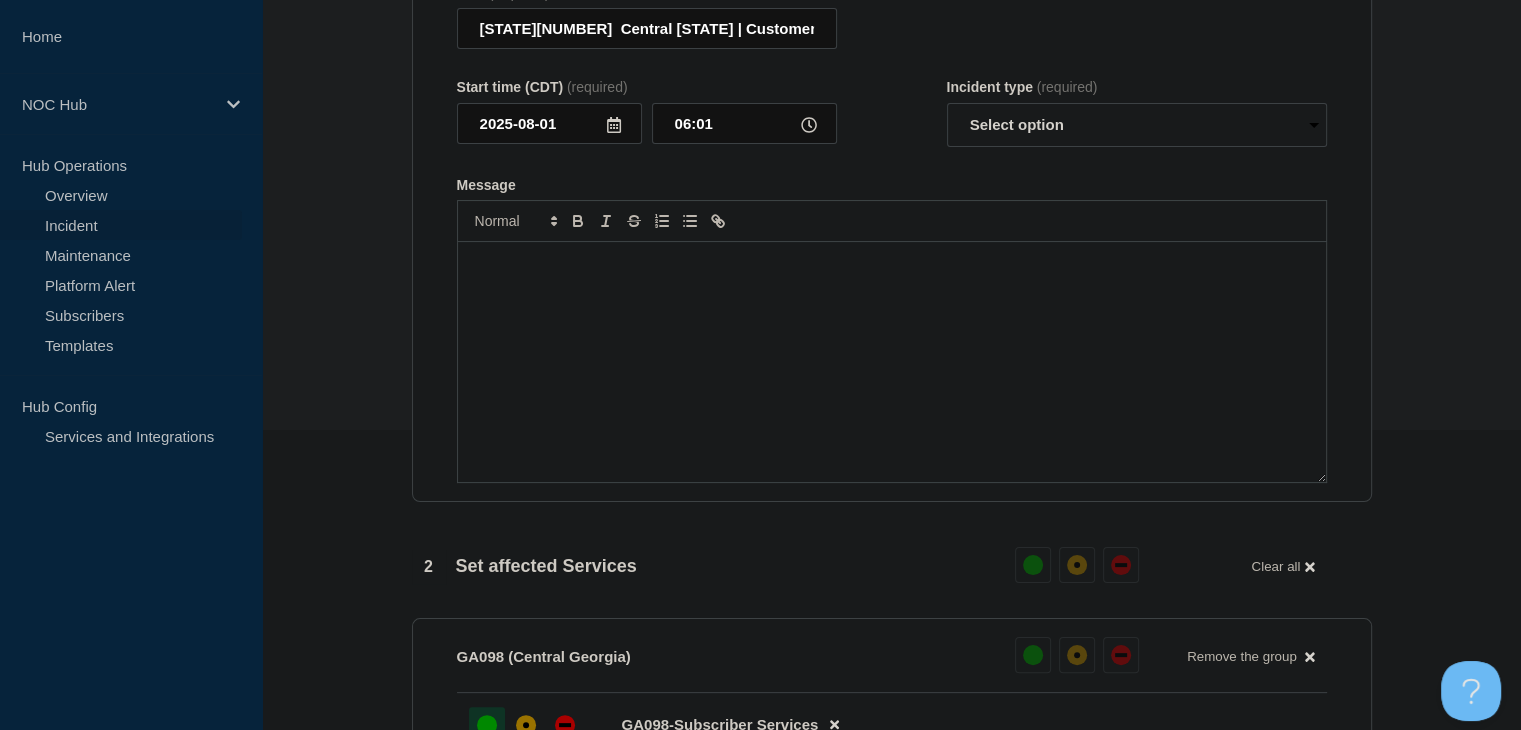 type 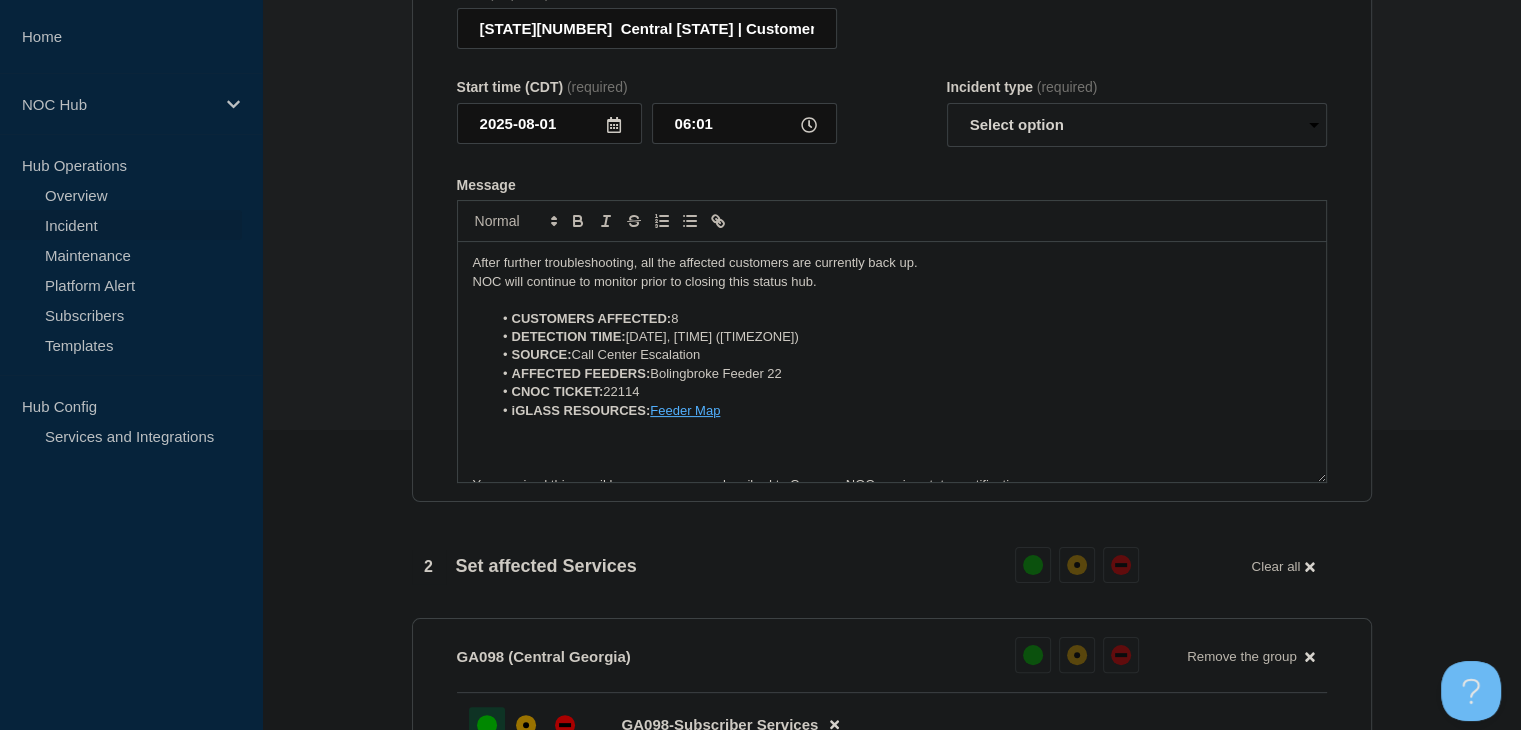scroll, scrollTop: 46, scrollLeft: 0, axis: vertical 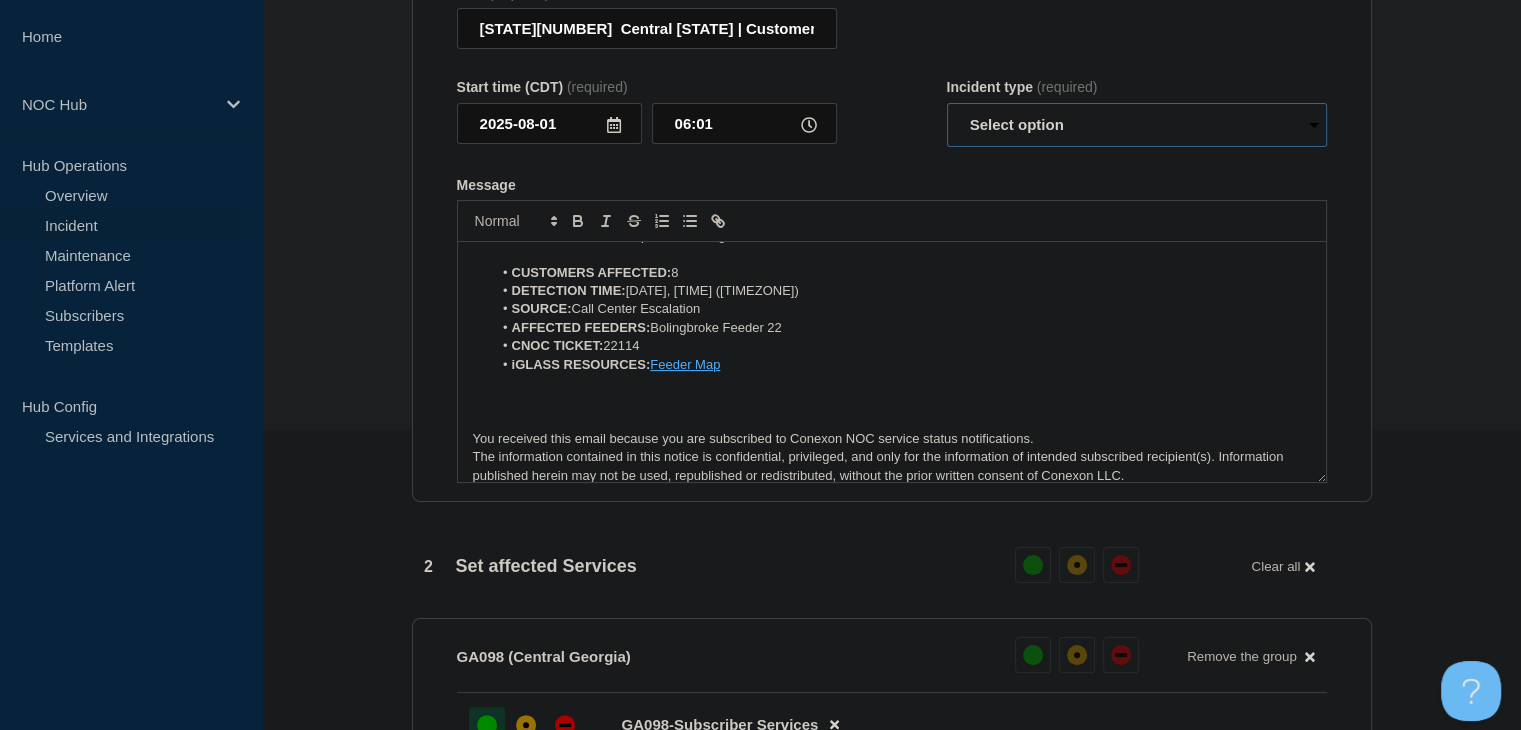 drag, startPoint x: 1001, startPoint y: 137, endPoint x: 1000, endPoint y: 152, distance: 15.033297 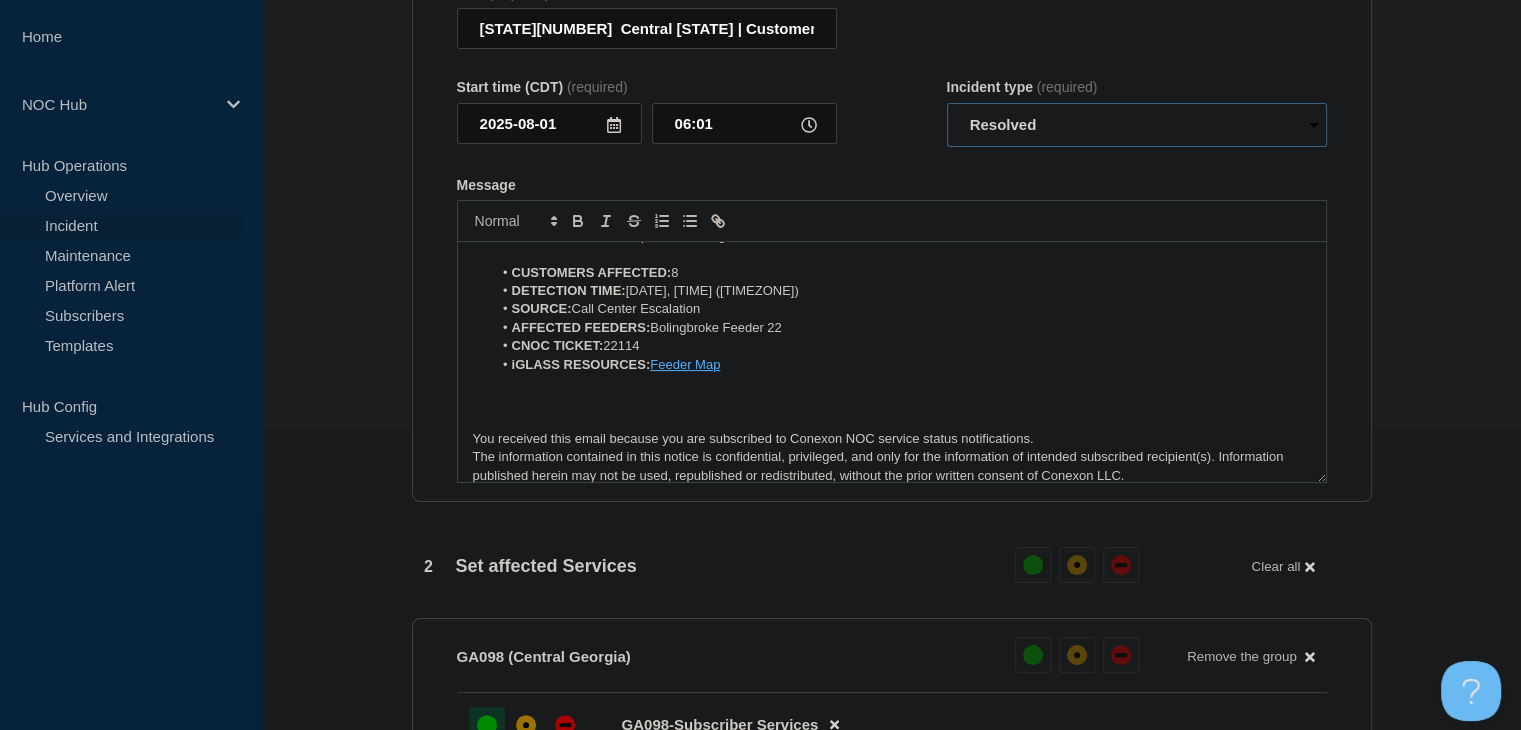 click on "Select option Investigating Identified Monitoring Resolved" at bounding box center [1137, 125] 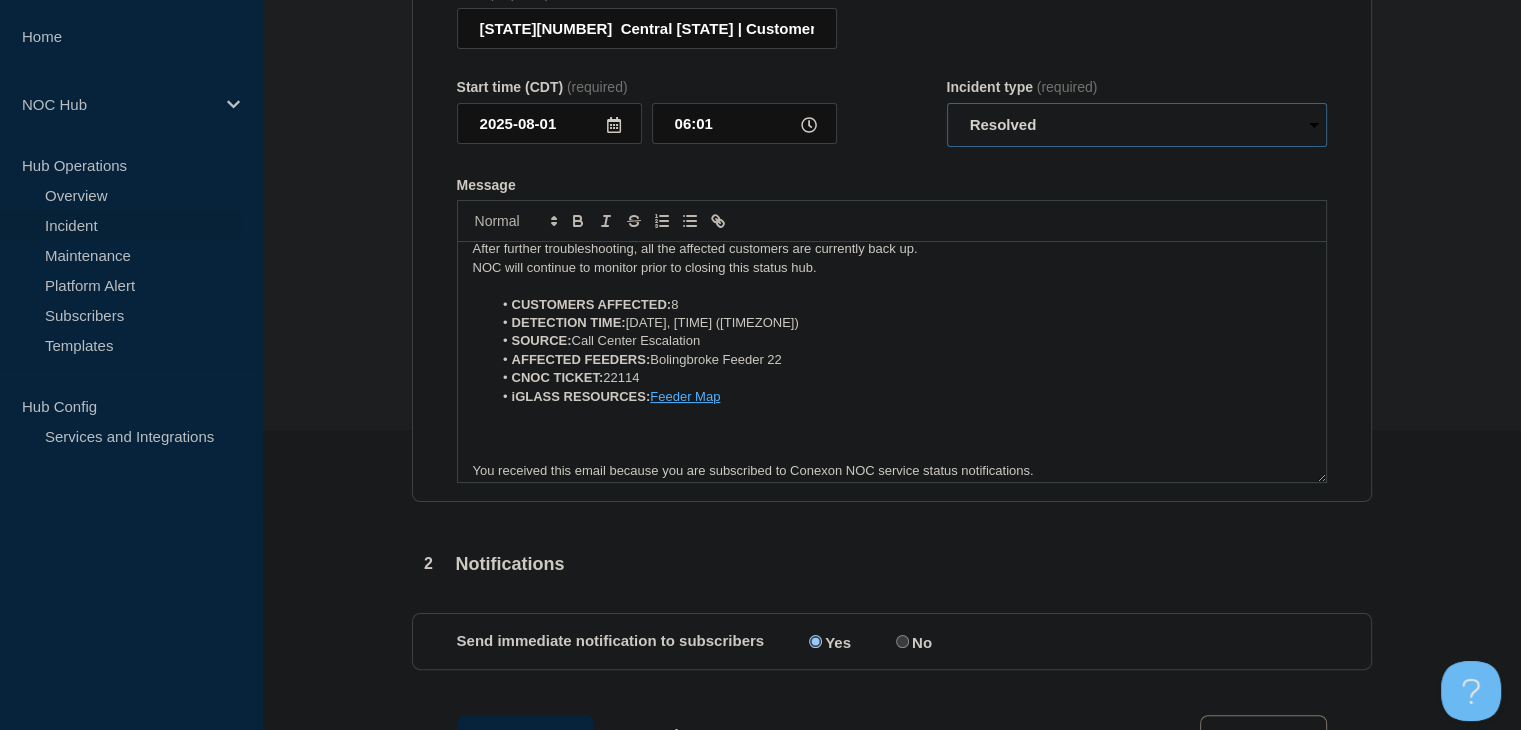 scroll, scrollTop: 0, scrollLeft: 0, axis: both 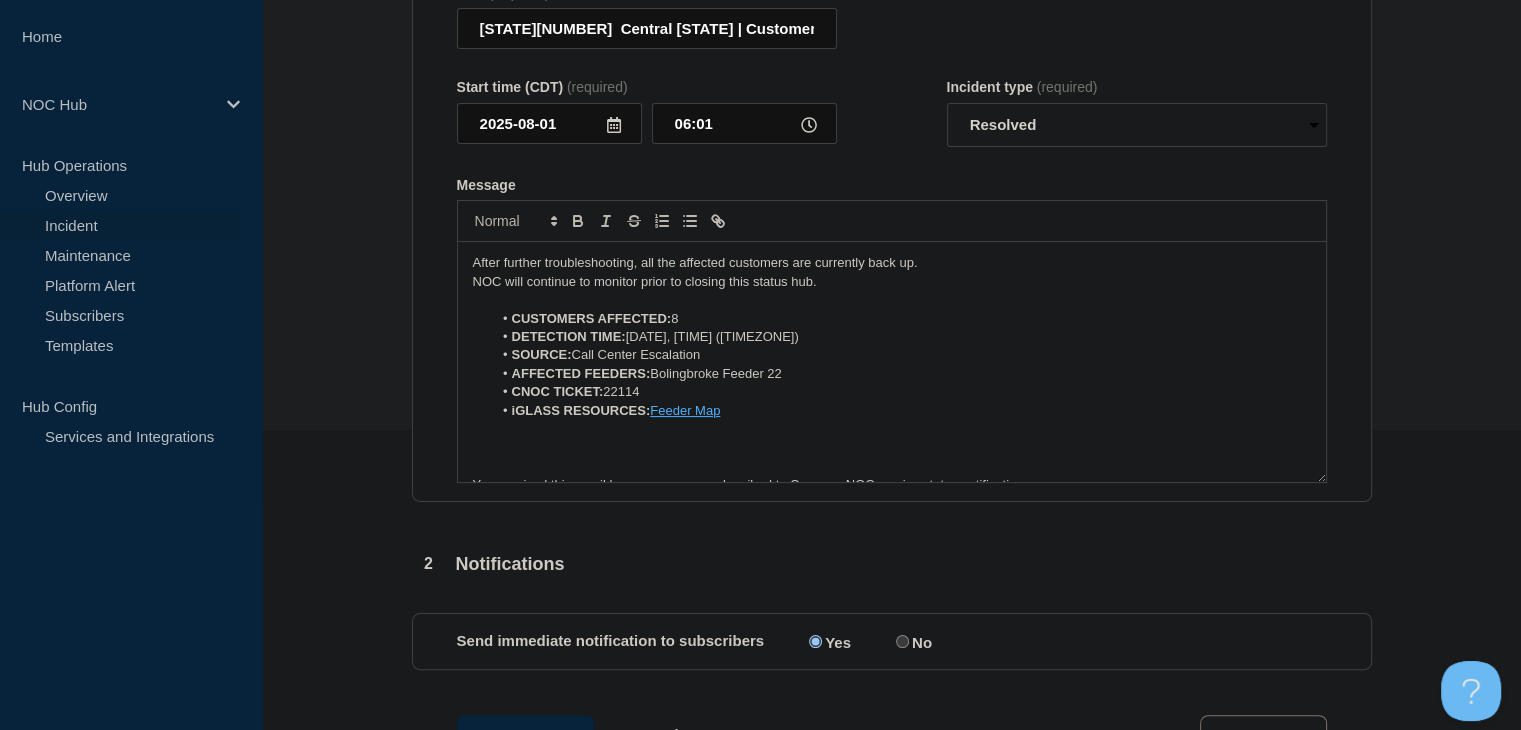 click on "NOC will continue to monitor prior to closing this status hub." at bounding box center (892, 282) 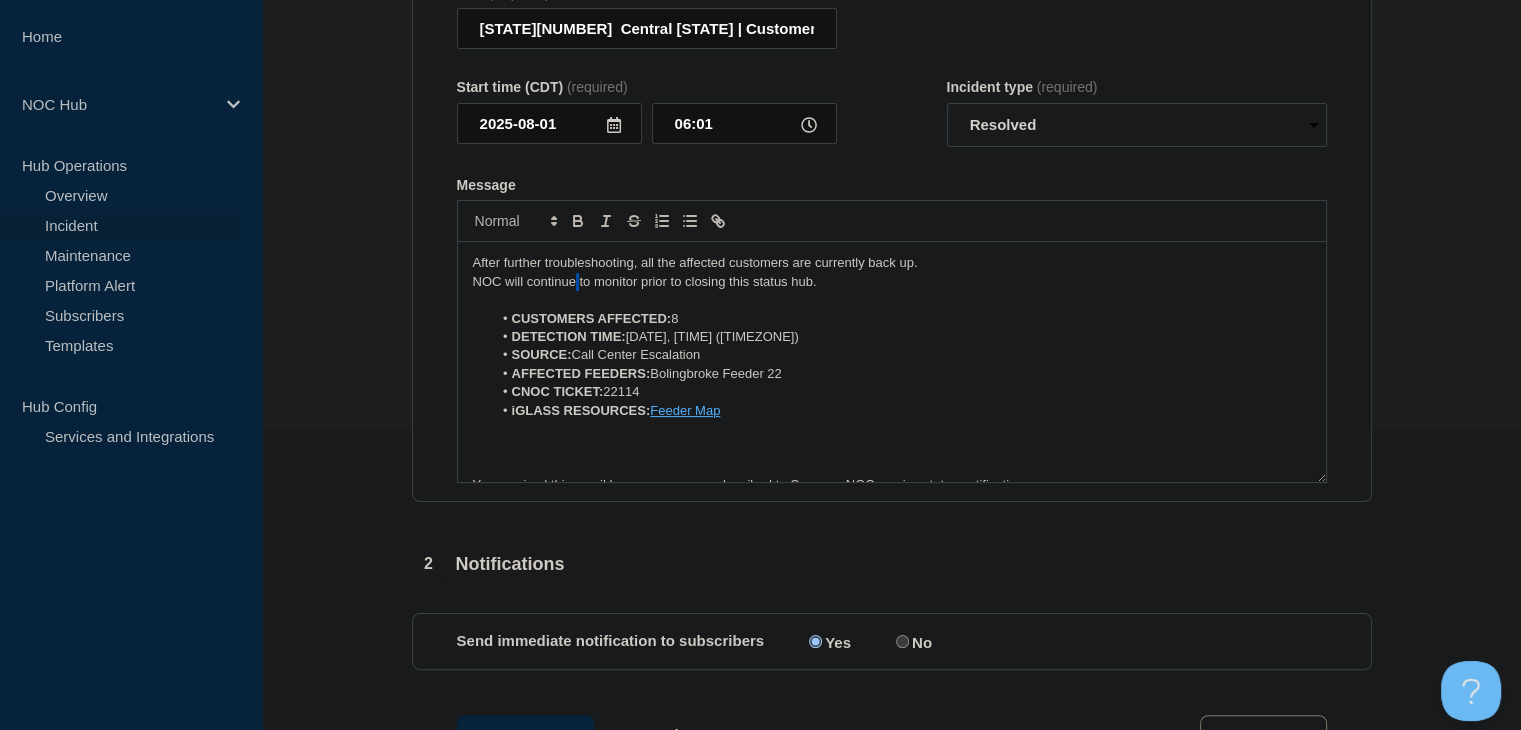 click on "NOC will continue to monitor prior to closing this status hub." at bounding box center (892, 282) 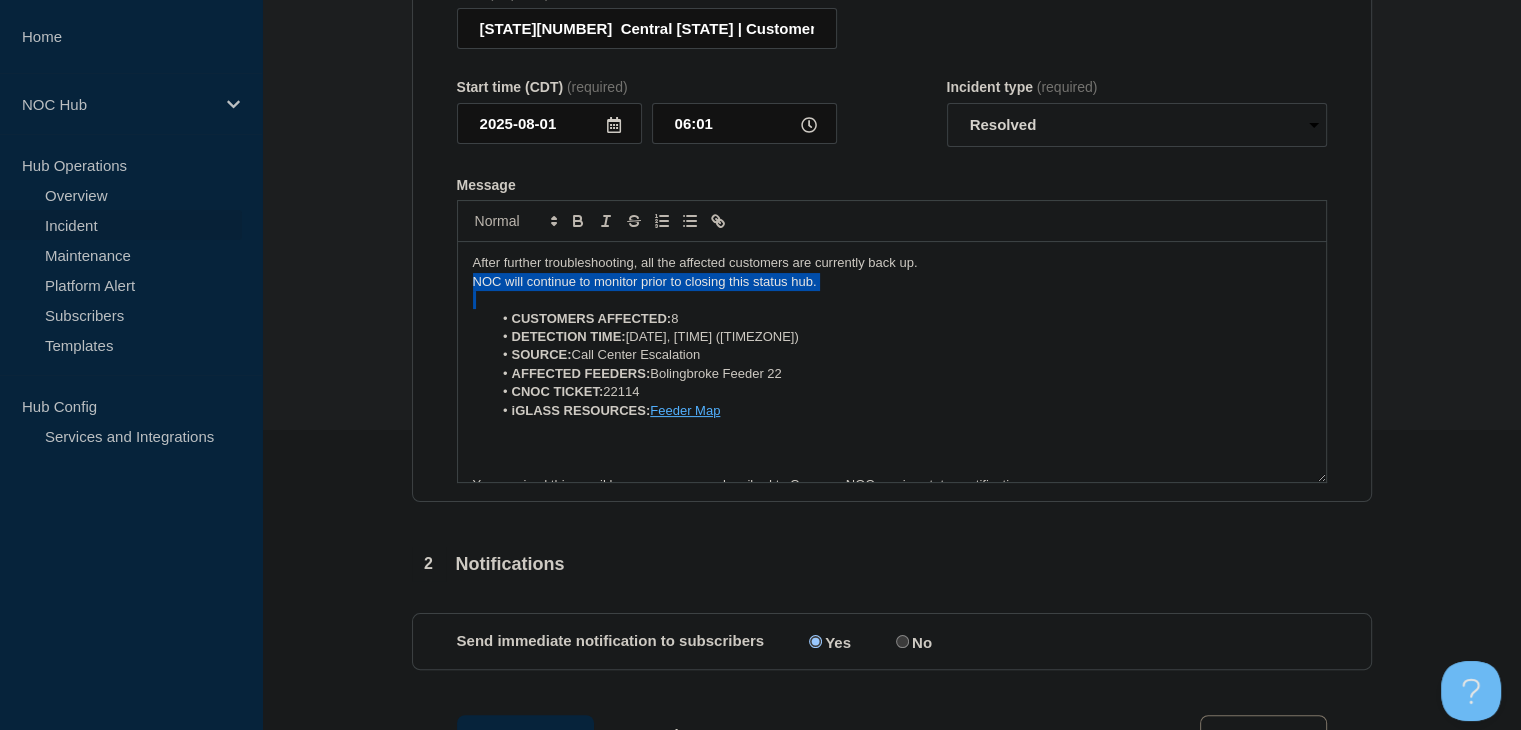 click on "NOC will continue to monitor prior to closing this status hub." at bounding box center [892, 282] 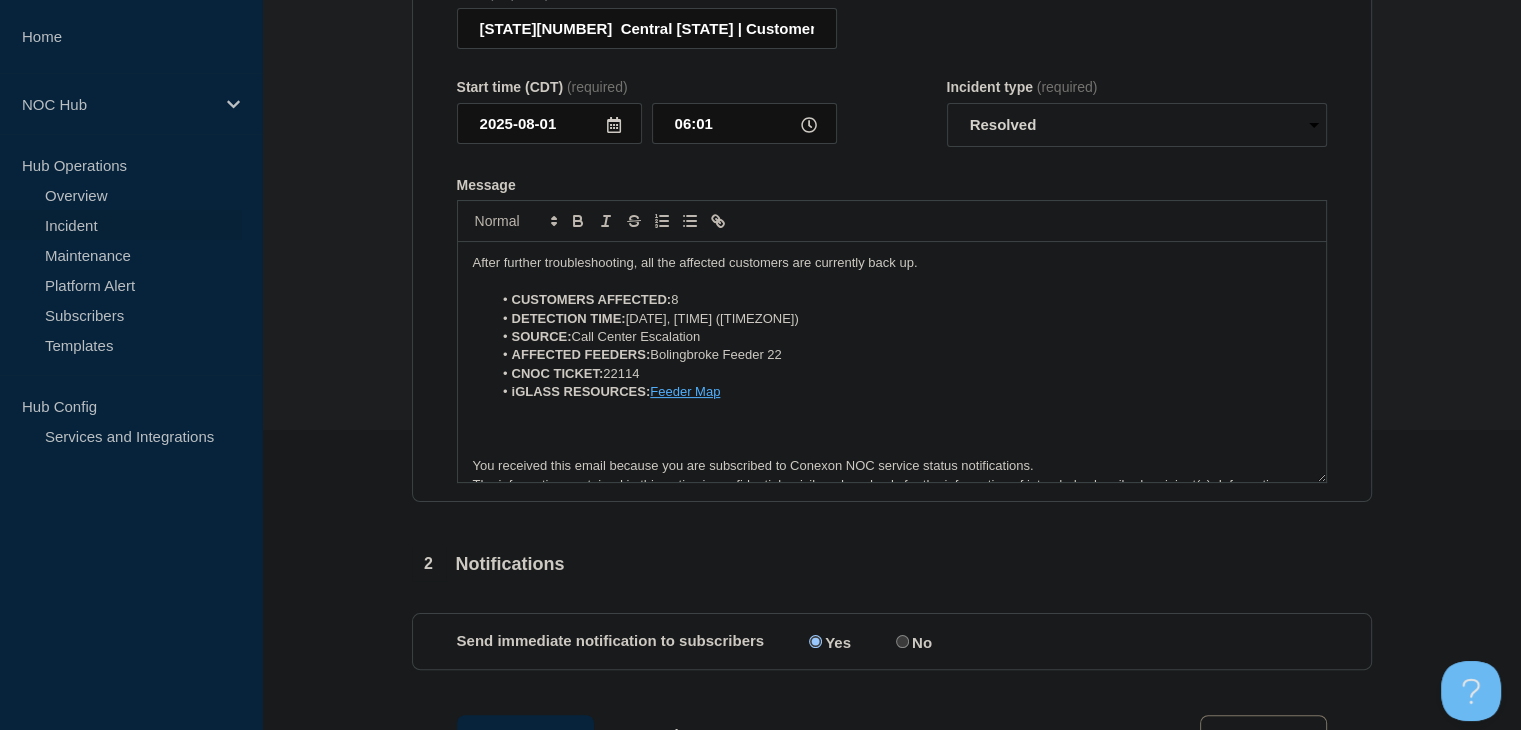 click on "After further troubleshooting, all the affected customers are currently back up." at bounding box center [892, 263] 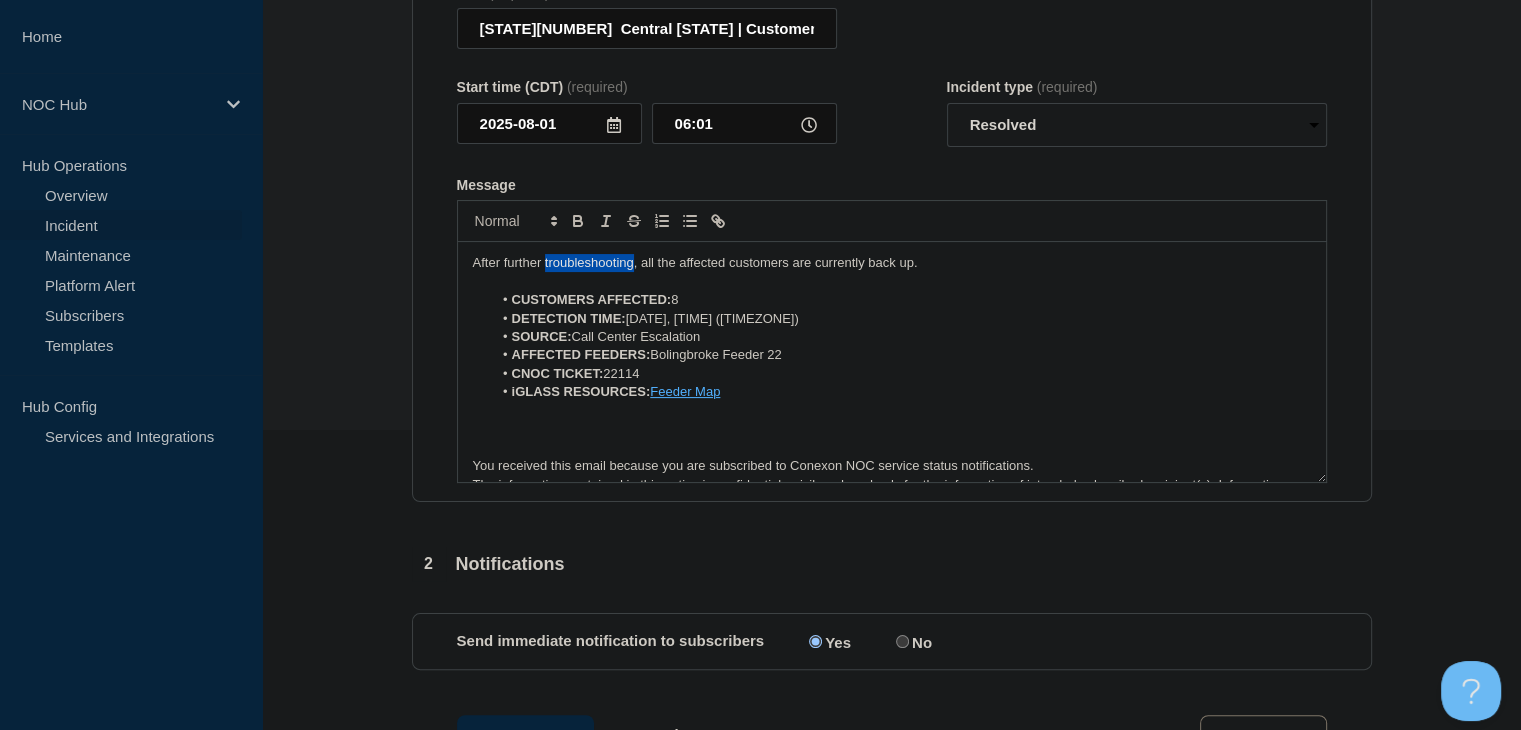 click on "After further troubleshooting, all the affected customers are currently back up." at bounding box center [892, 263] 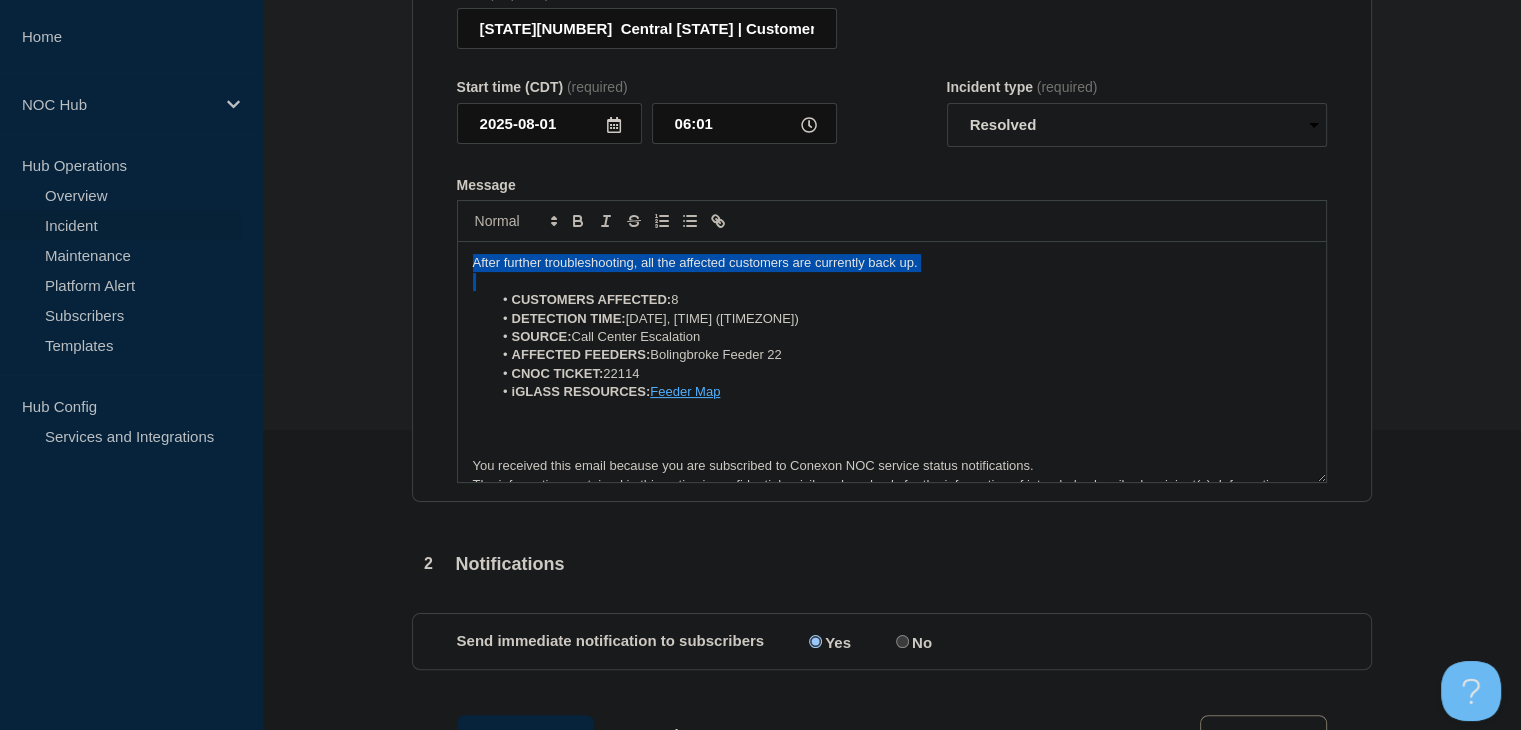 click on "After further troubleshooting, all the affected customers are currently back up." at bounding box center (892, 263) 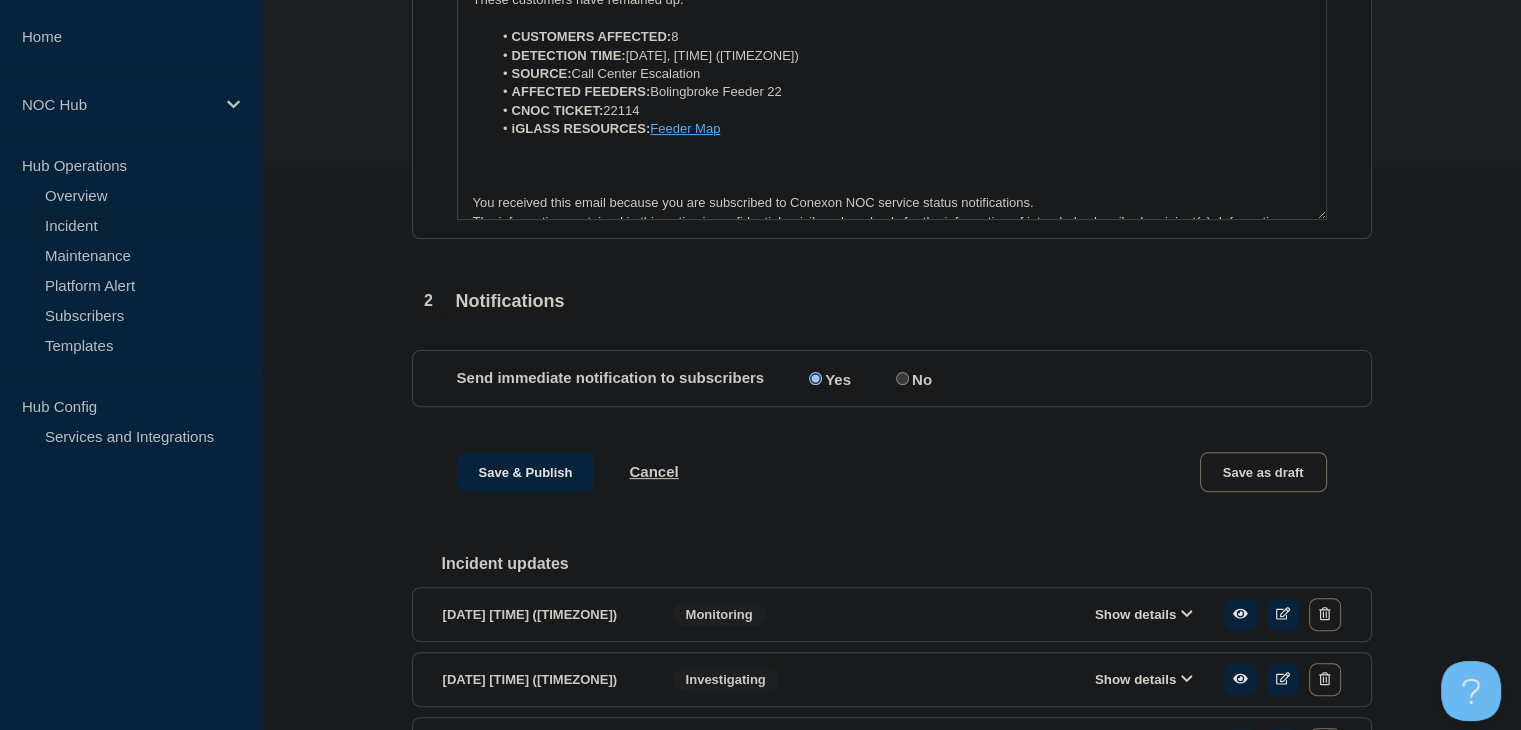 scroll, scrollTop: 507, scrollLeft: 0, axis: vertical 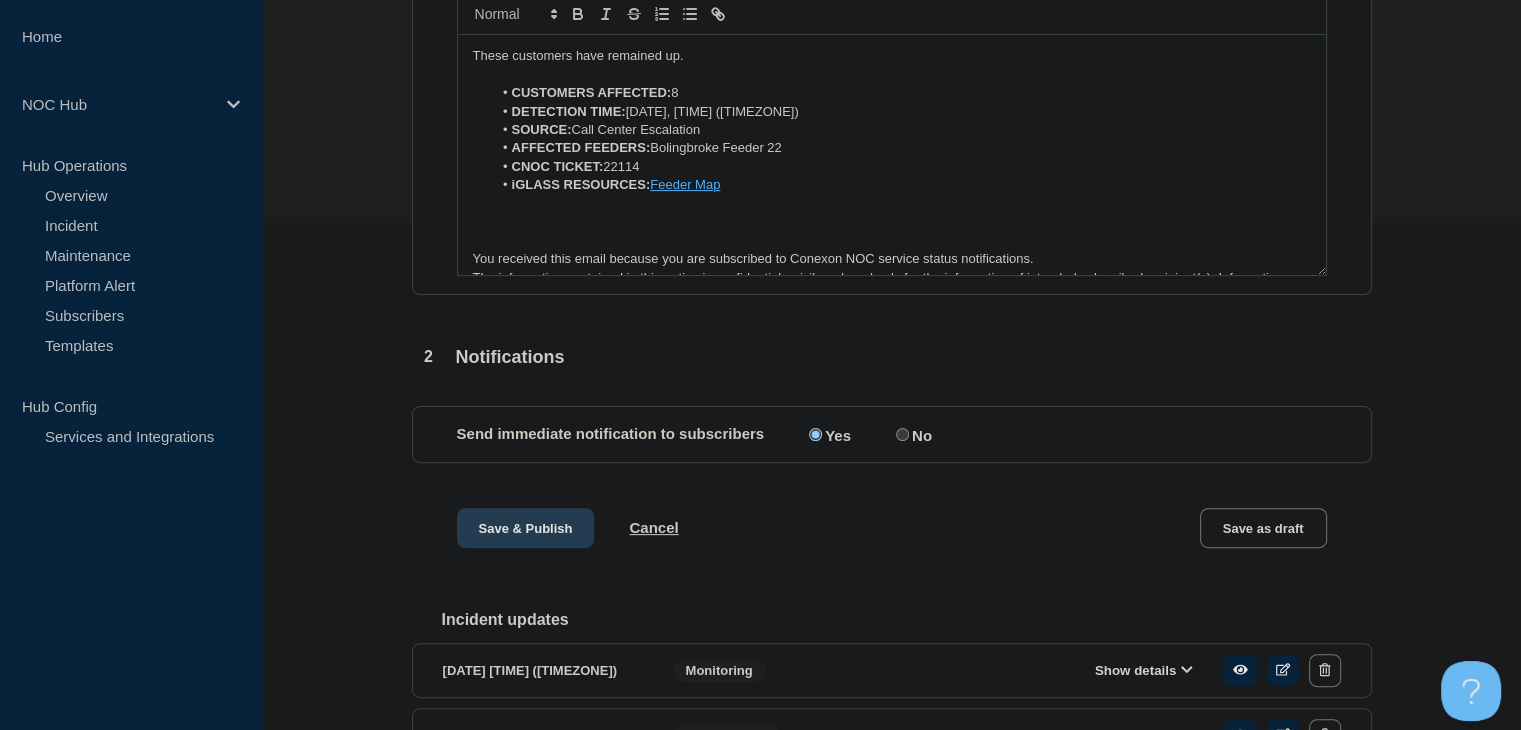 click on "Save & Publish" at bounding box center [526, 528] 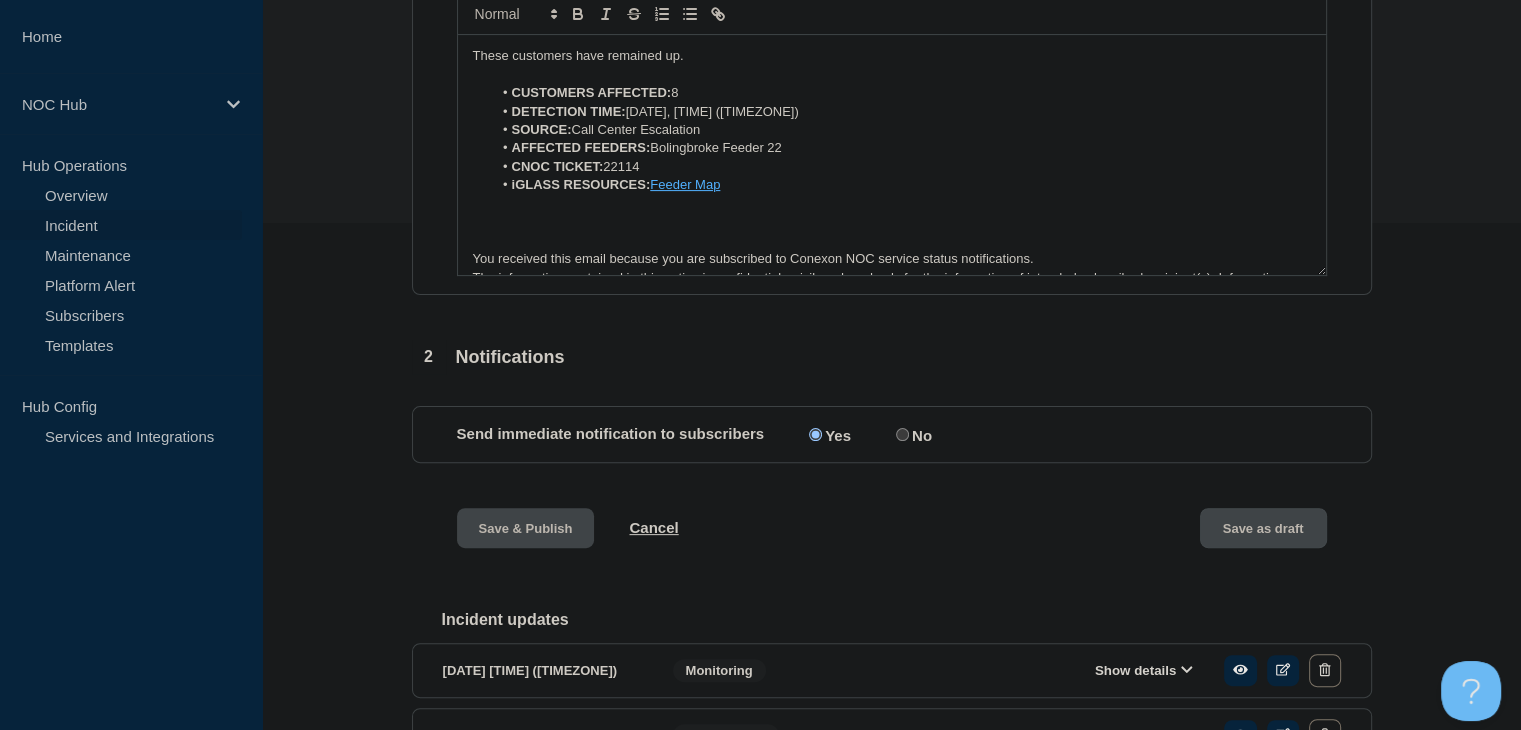 scroll, scrollTop: 0, scrollLeft: 0, axis: both 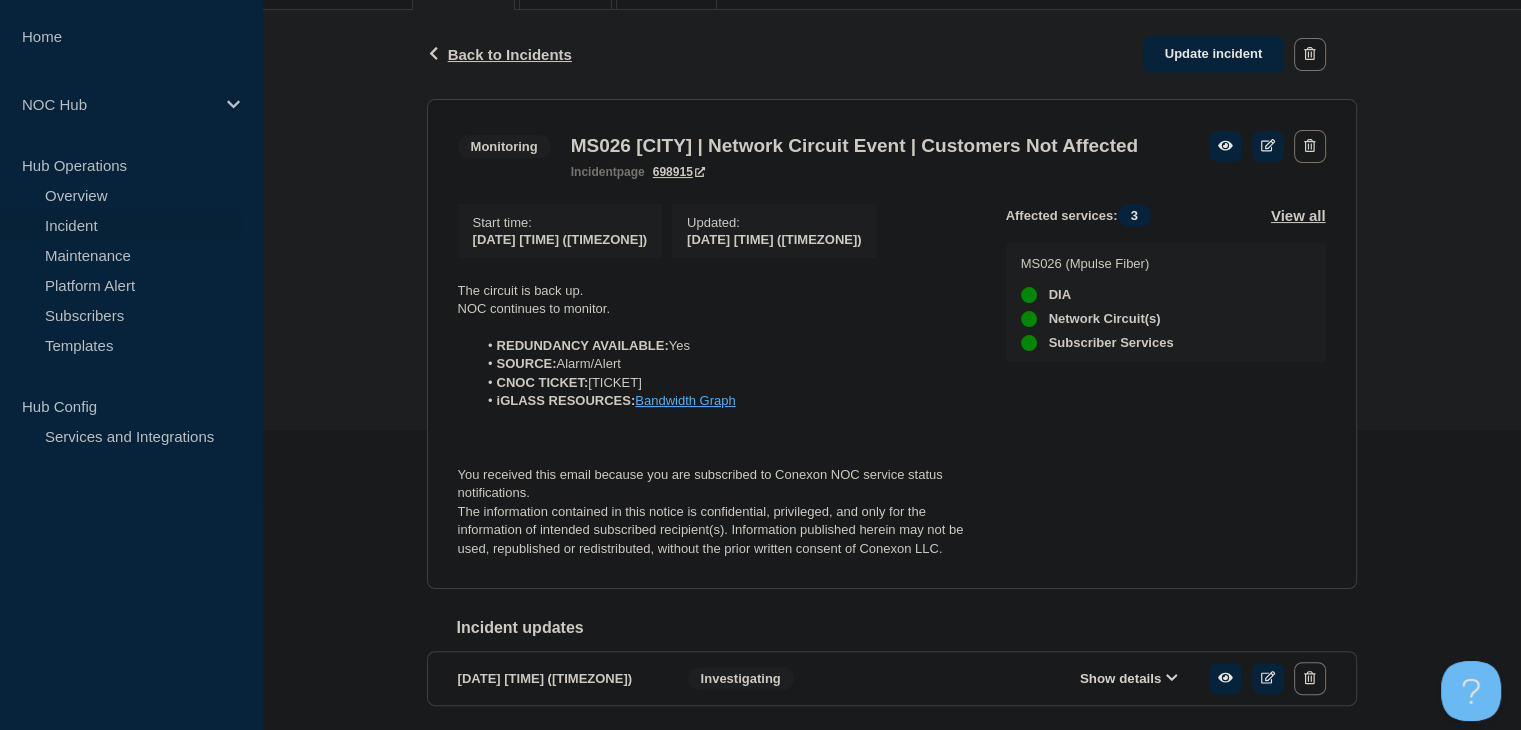 click on "Start time : [DATE] [TIME] ([TIMEZONE]) Updated :  [DATE] [TIME] ([TIMEZONE]) The circuit is back up. NOC continues to monitor. REDUNDANCY AVAILABLE:  Yes SOURCE:  Alarm/Alert CNOC TICKET:  [TICKET] iGLASS RESOURCES:  Bandwidth Graph You received this email because you are subscribed to Conexon NOC service status notifications. The information contained in this notice is confidential, privileged, and only for the information of intended subscribed recipient(s). Information published herein may not be used, republished or redistributed, without the prior written consent of Conexon LLC." at bounding box center [732, 381] 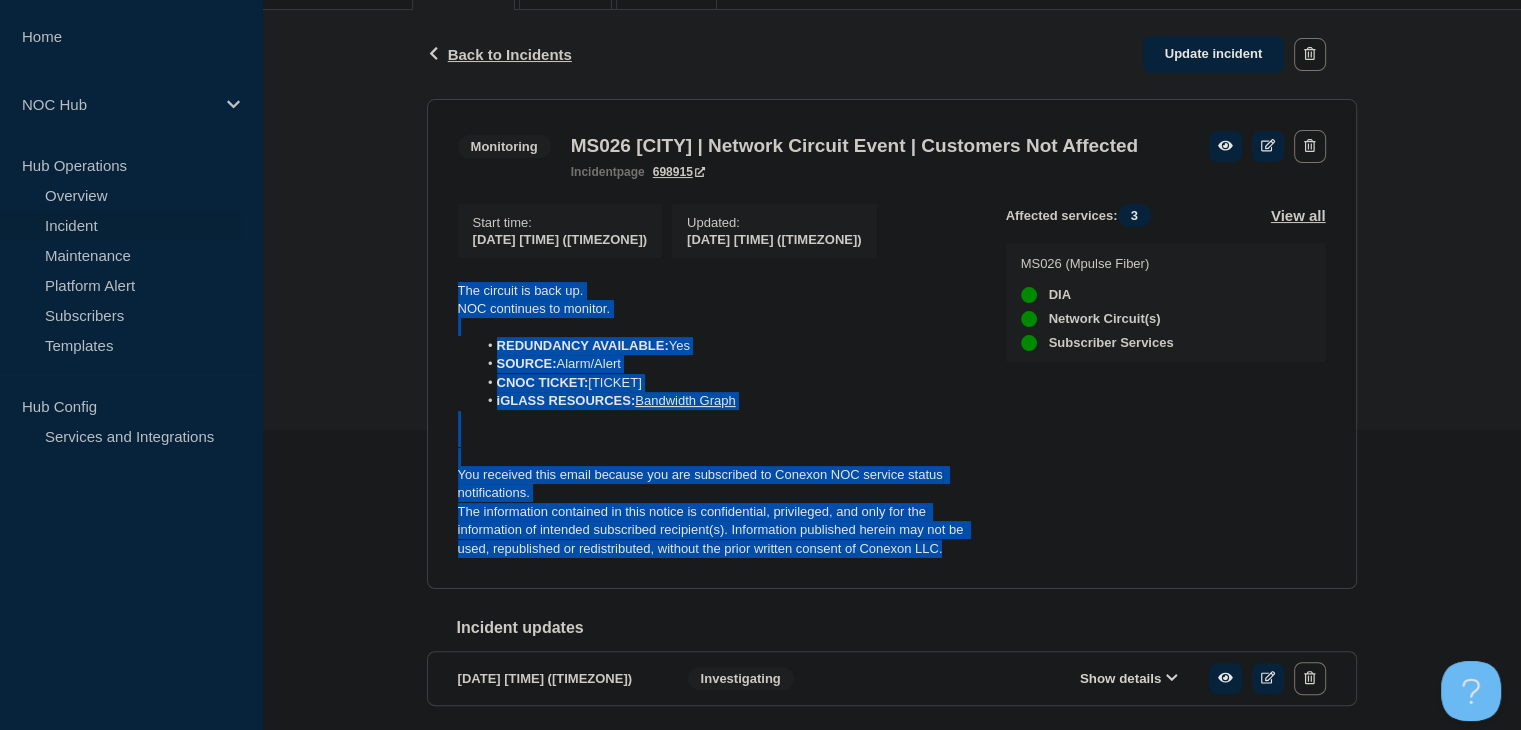drag, startPoint x: 992, startPoint y: 582, endPoint x: 440, endPoint y: 305, distance: 617.6026 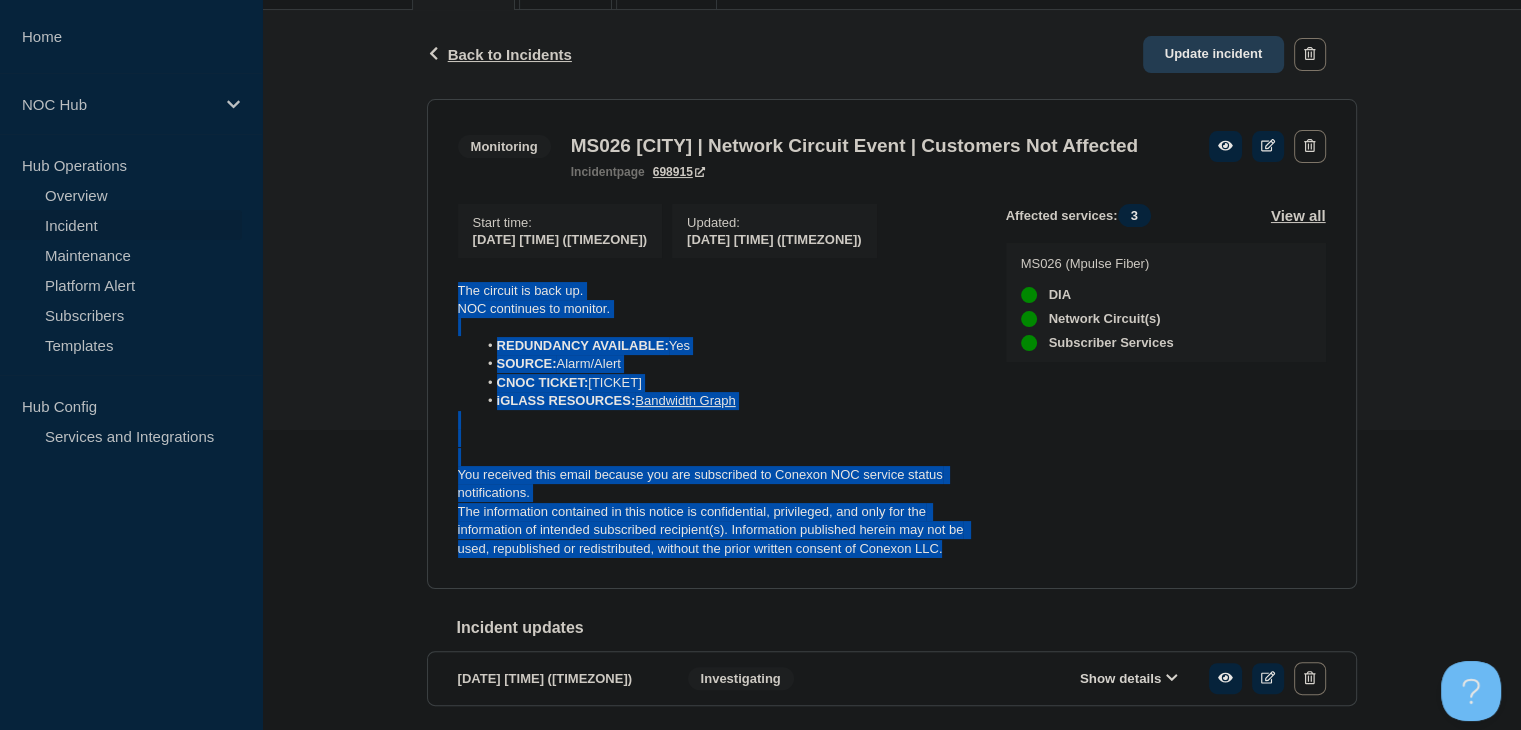 click on "Update incident" 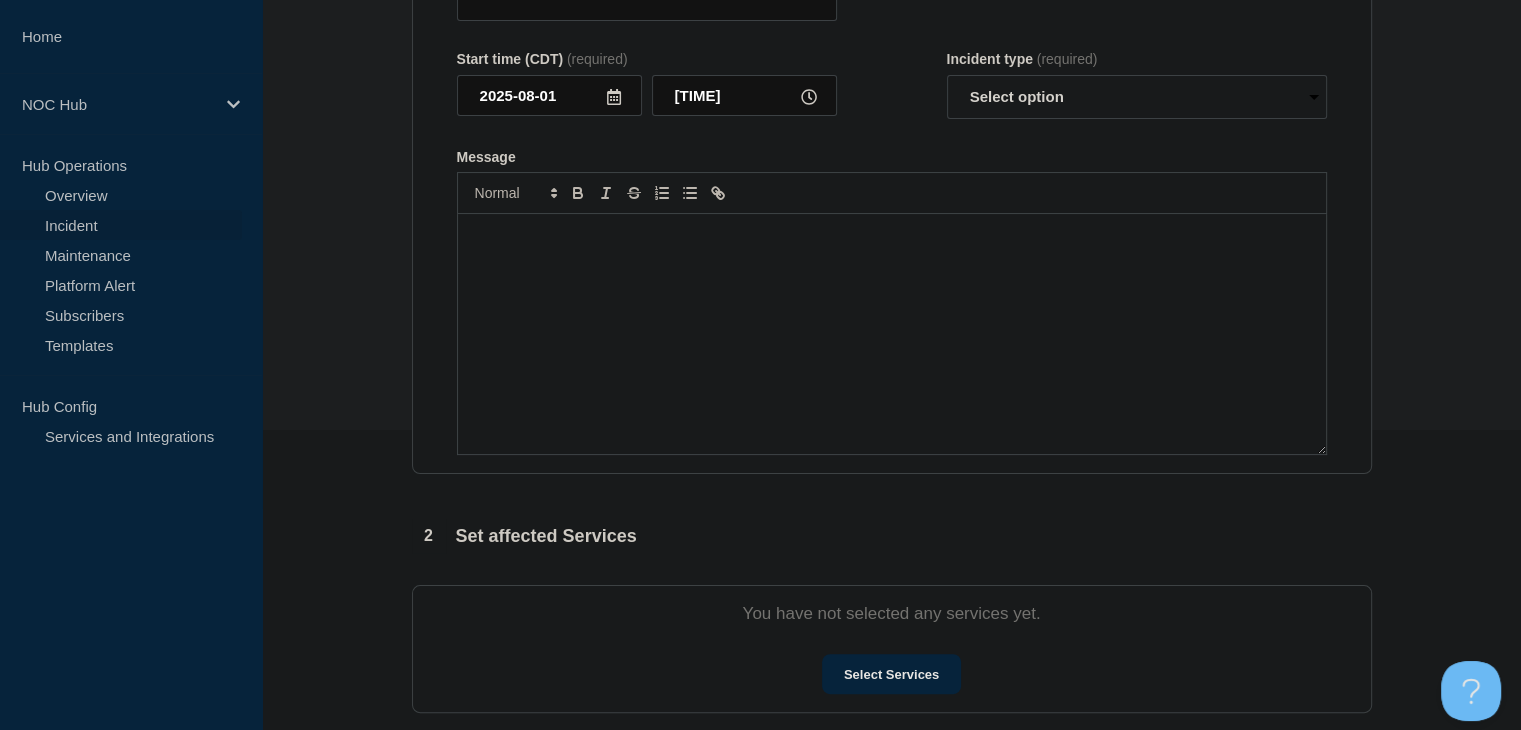 type on "MS026 [CITY] | Network Circuit Event | Customers Not Affected" 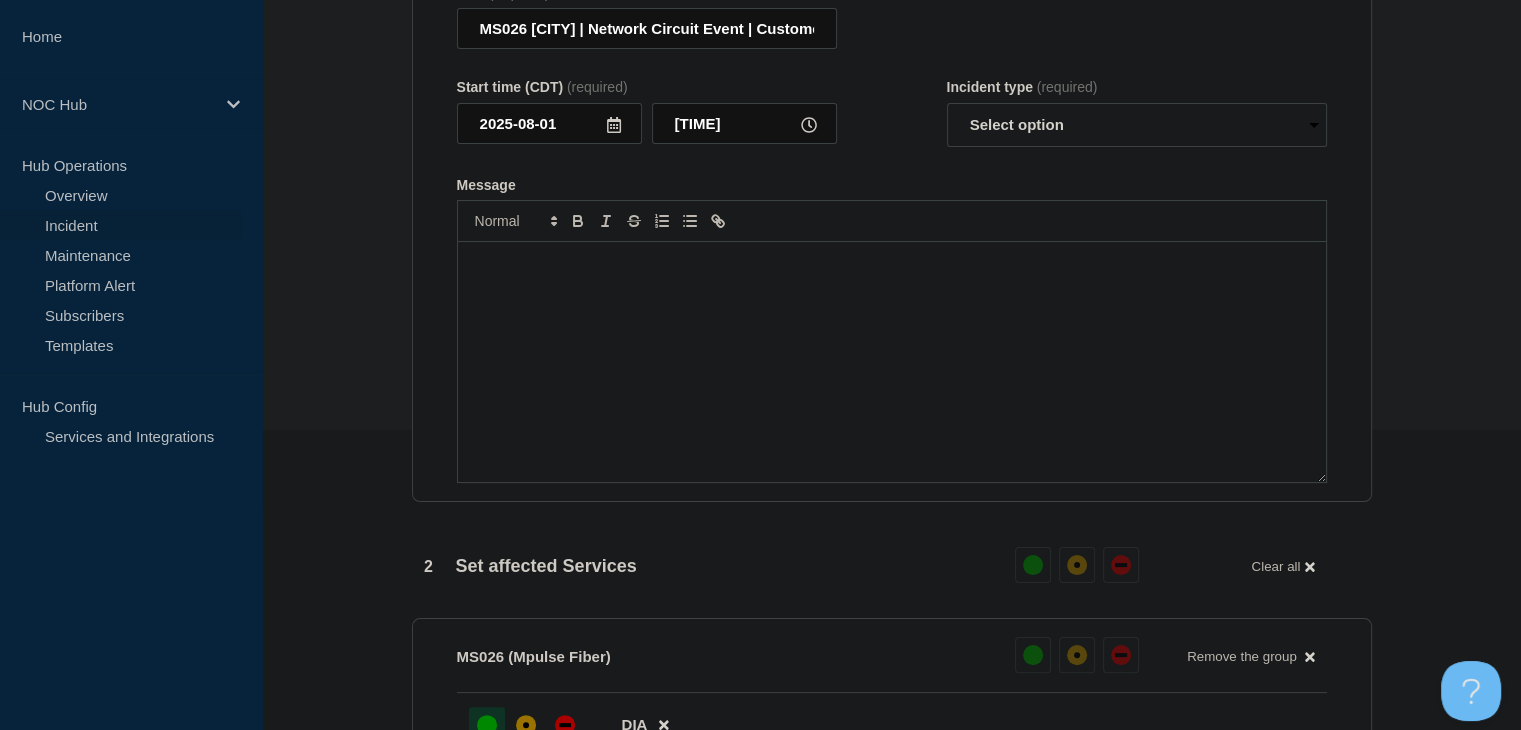 click at bounding box center (892, 362) 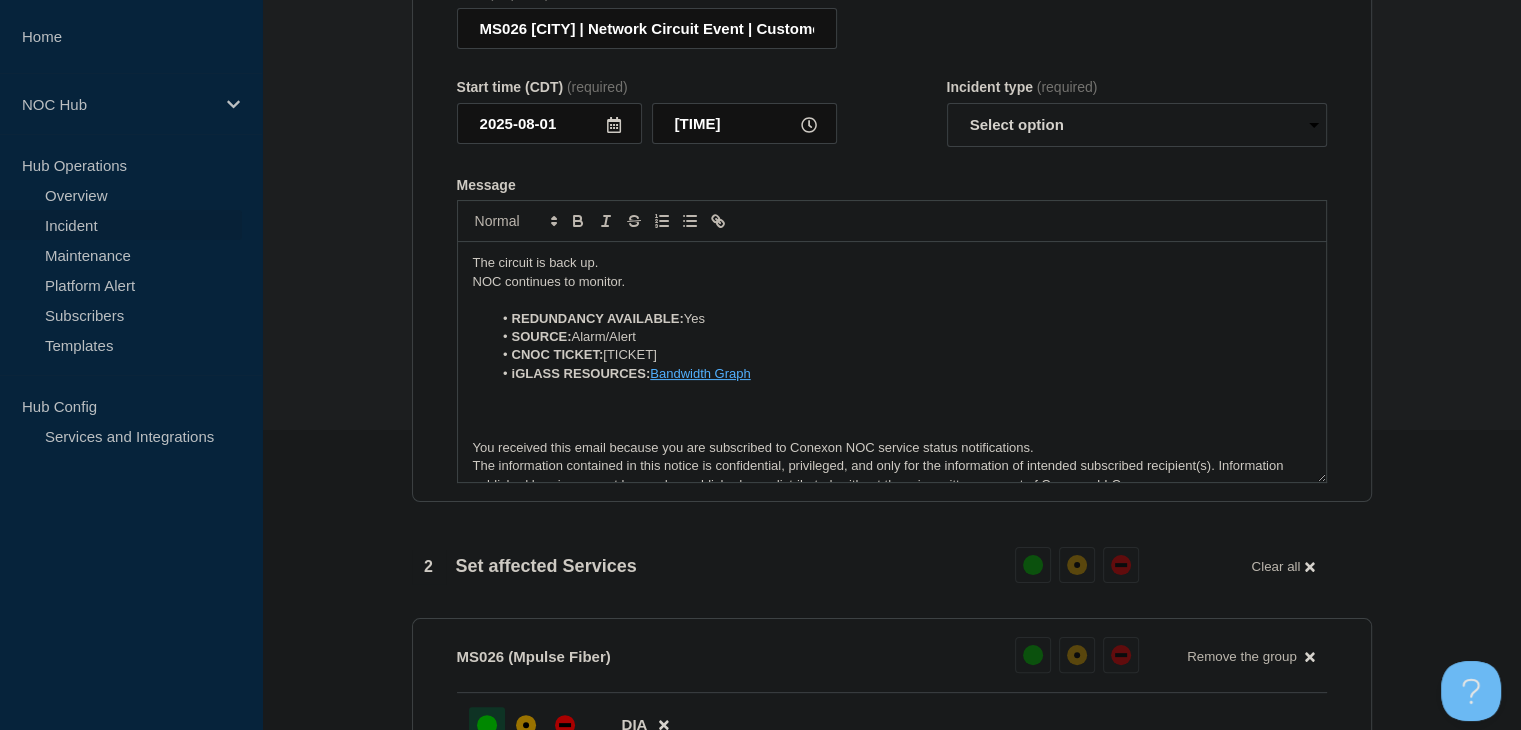 scroll, scrollTop: 9, scrollLeft: 0, axis: vertical 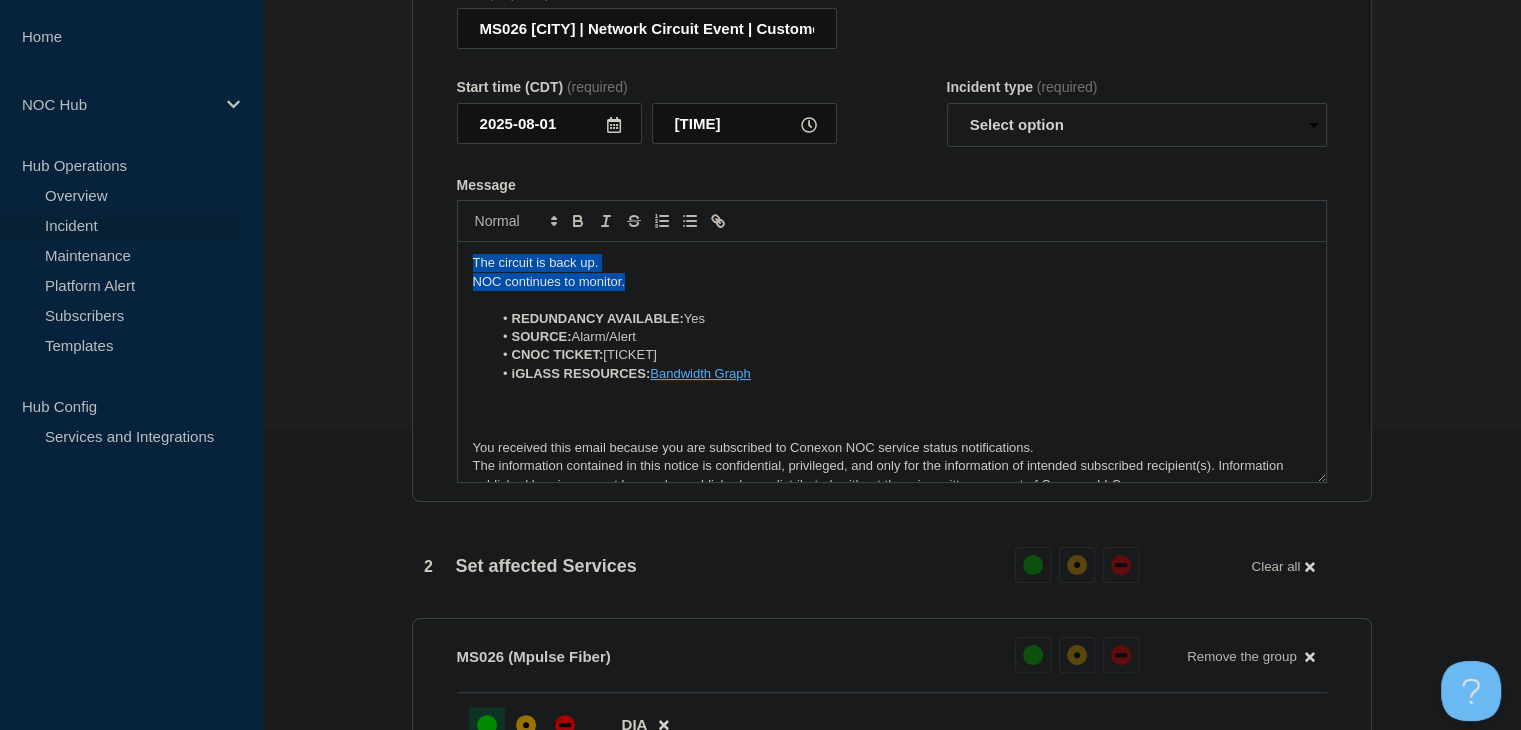drag, startPoint x: 654, startPoint y: 284, endPoint x: 296, endPoint y: 254, distance: 359.2548 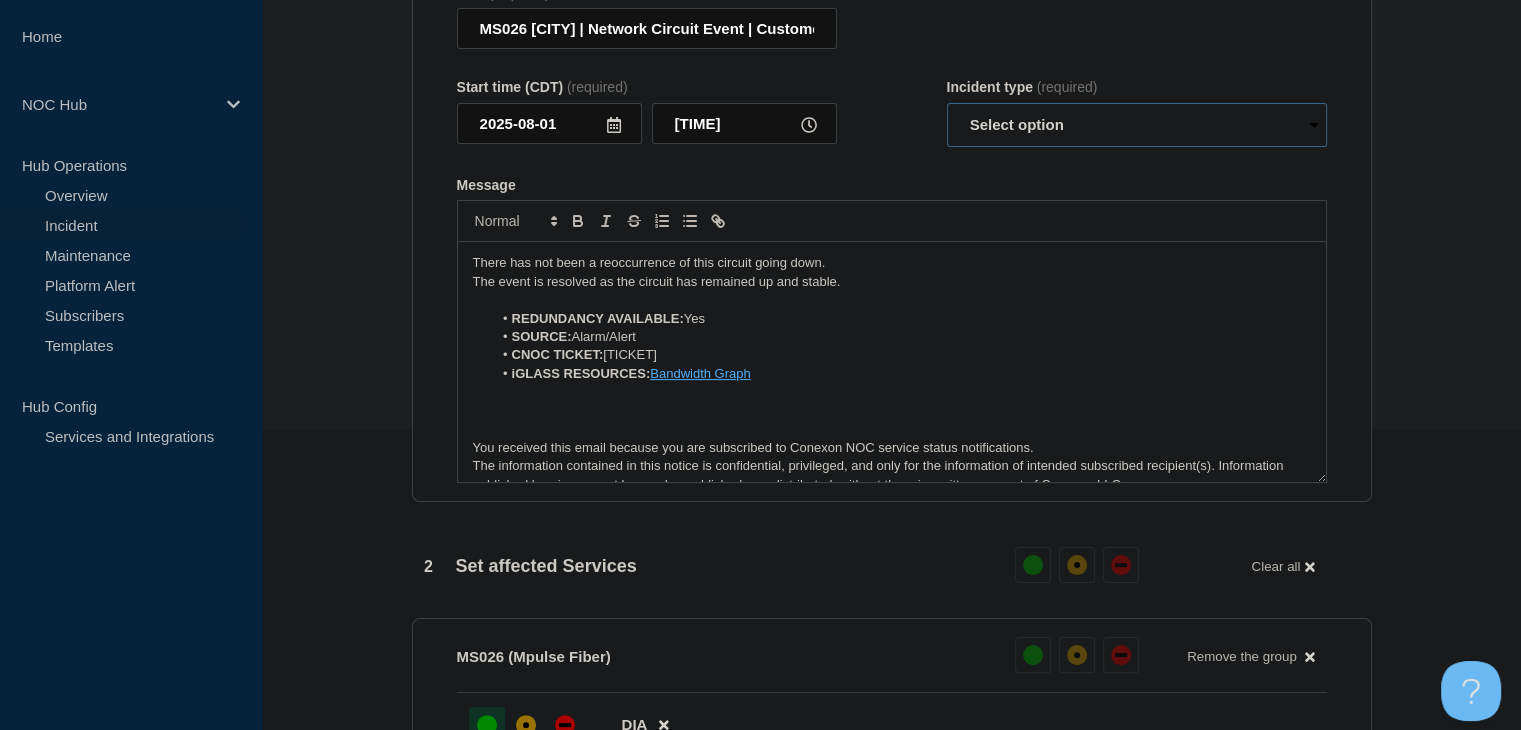 click on "Select option Investigating Identified Monitoring Resolved" at bounding box center [1137, 125] 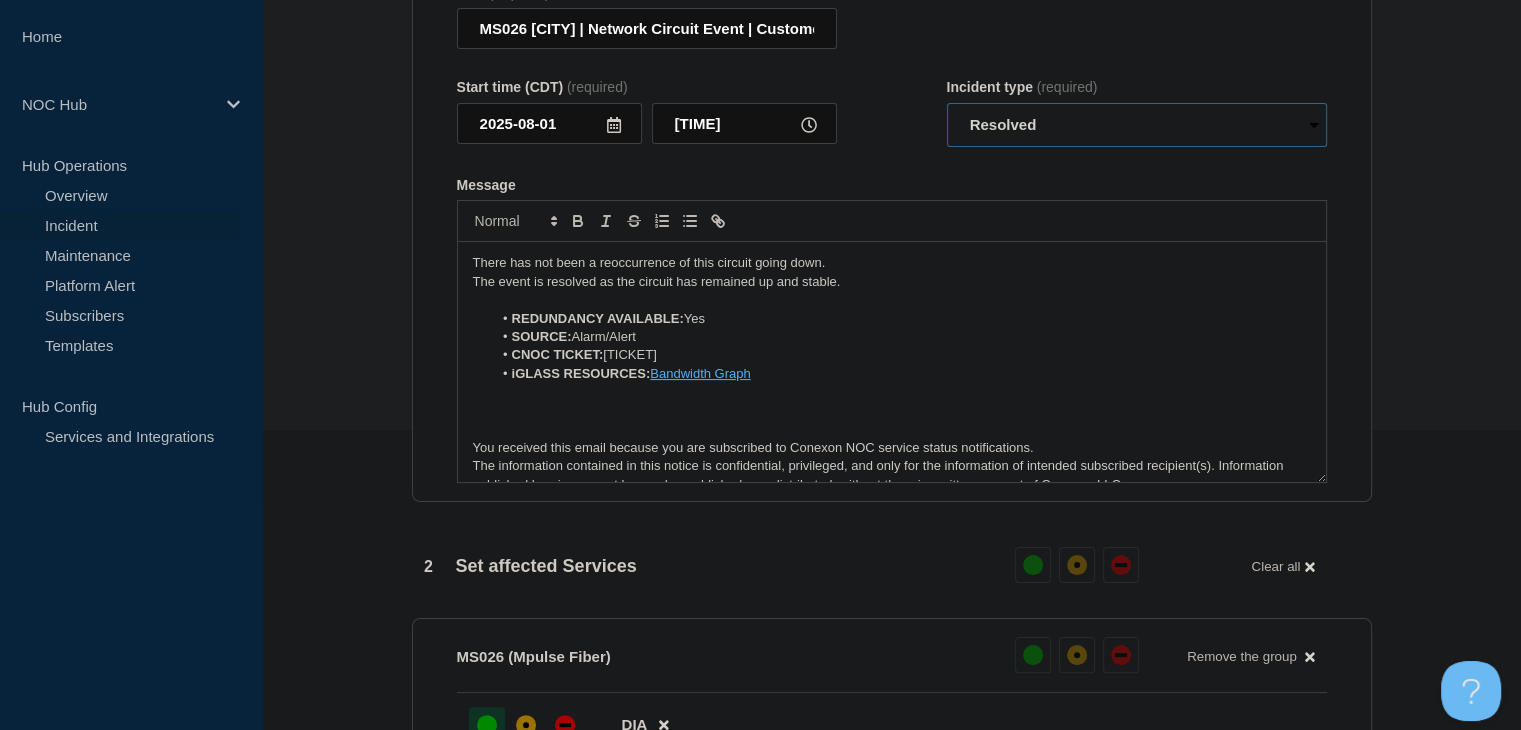 click on "Select option Investigating Identified Monitoring Resolved" at bounding box center [1137, 125] 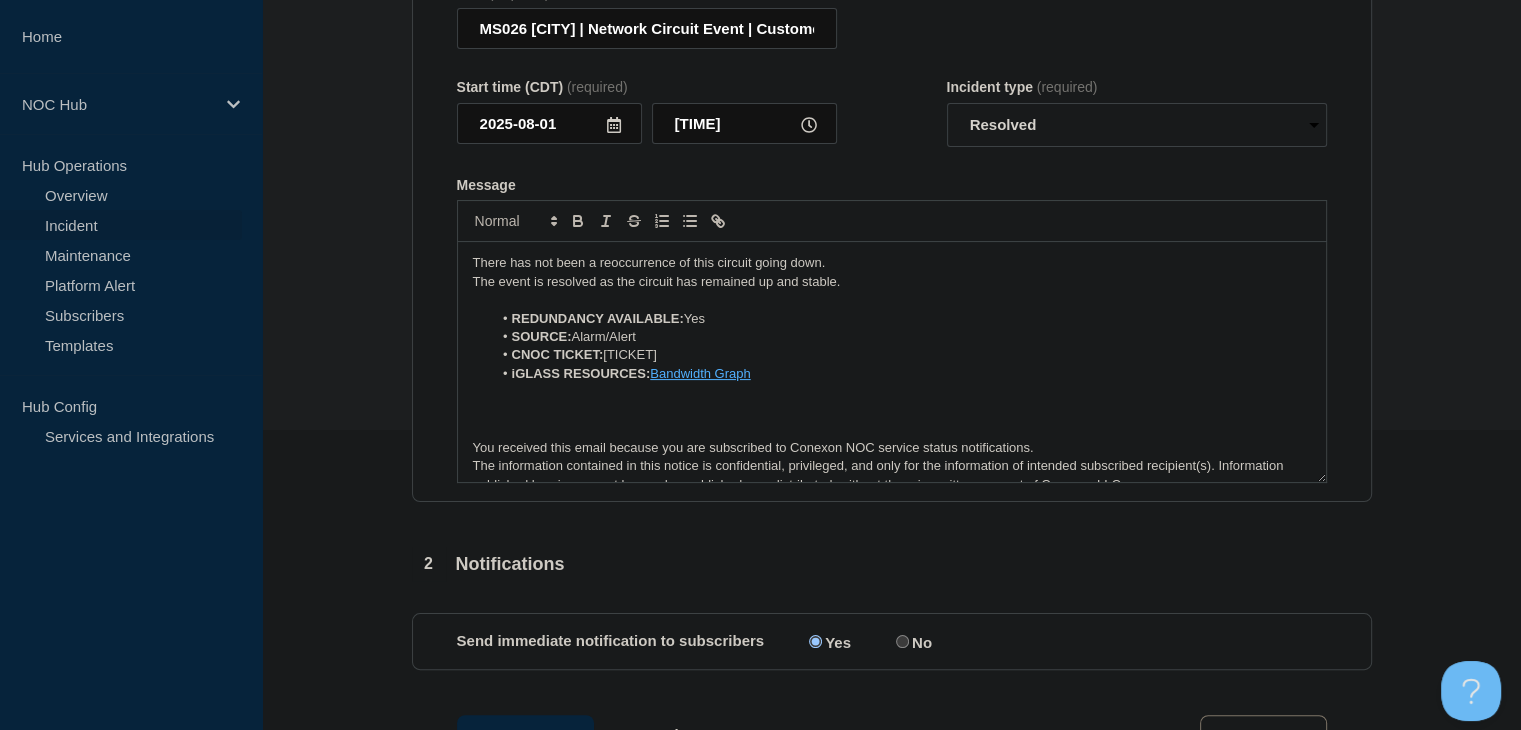 click on "Title  (required) MS026 [CITY] | Network Circuit Event | Customers Not Affected Start time (CDT)  (required) [DATE] [TIME] Incident type  (required) Select option Investigating Identified Monitoring Resolved Message  There has not been a reoccurrence of this circuit going down. The event is resolved as the circuit has remained up and stable. REDUNDANCY AVAILABLE:  Yes SOURCE:  Alarm/Alert CNOC TICKET:  [TICKET] iGLASS RESOURCES:  Bandwidth Graph You received this email because you are subscribed to Conexon NOC service status notifications. The information contained in this notice is confidential, privileged, and only for the information of intended subscribed recipient(s). Information published herein may not be used, republished or redistributed, without the prior written consent of Conexon LLC." 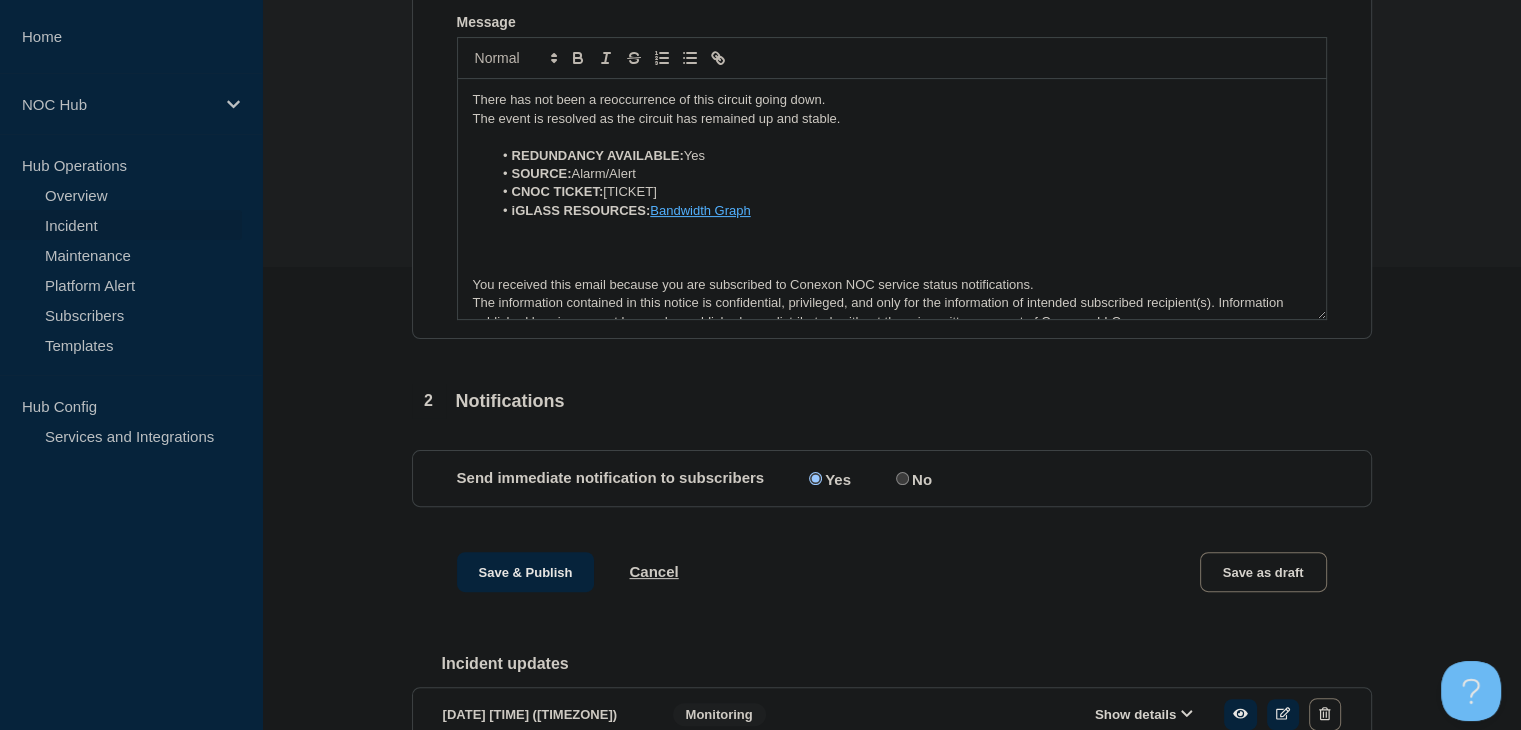 scroll, scrollTop: 649, scrollLeft: 0, axis: vertical 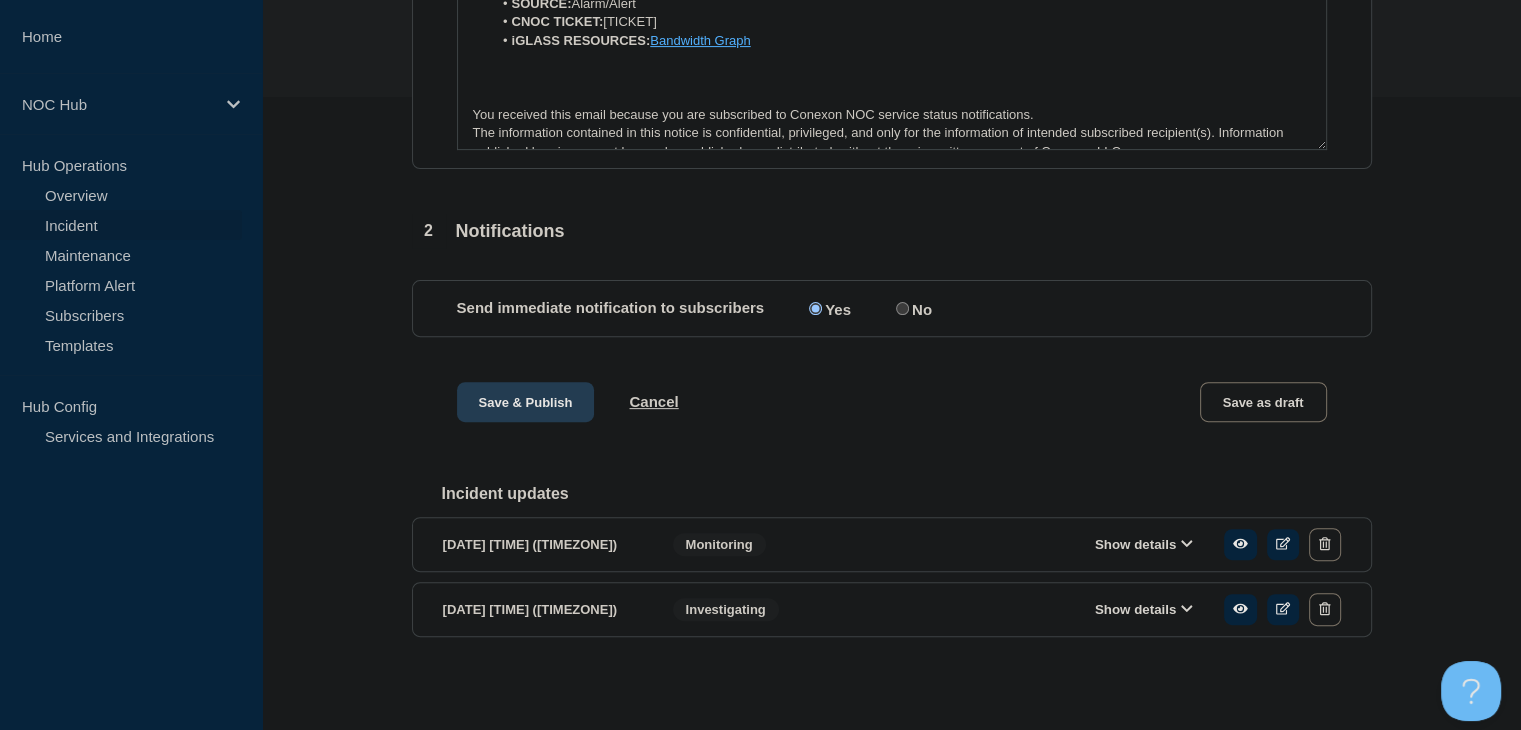 click on "Save & Publish" at bounding box center (526, 402) 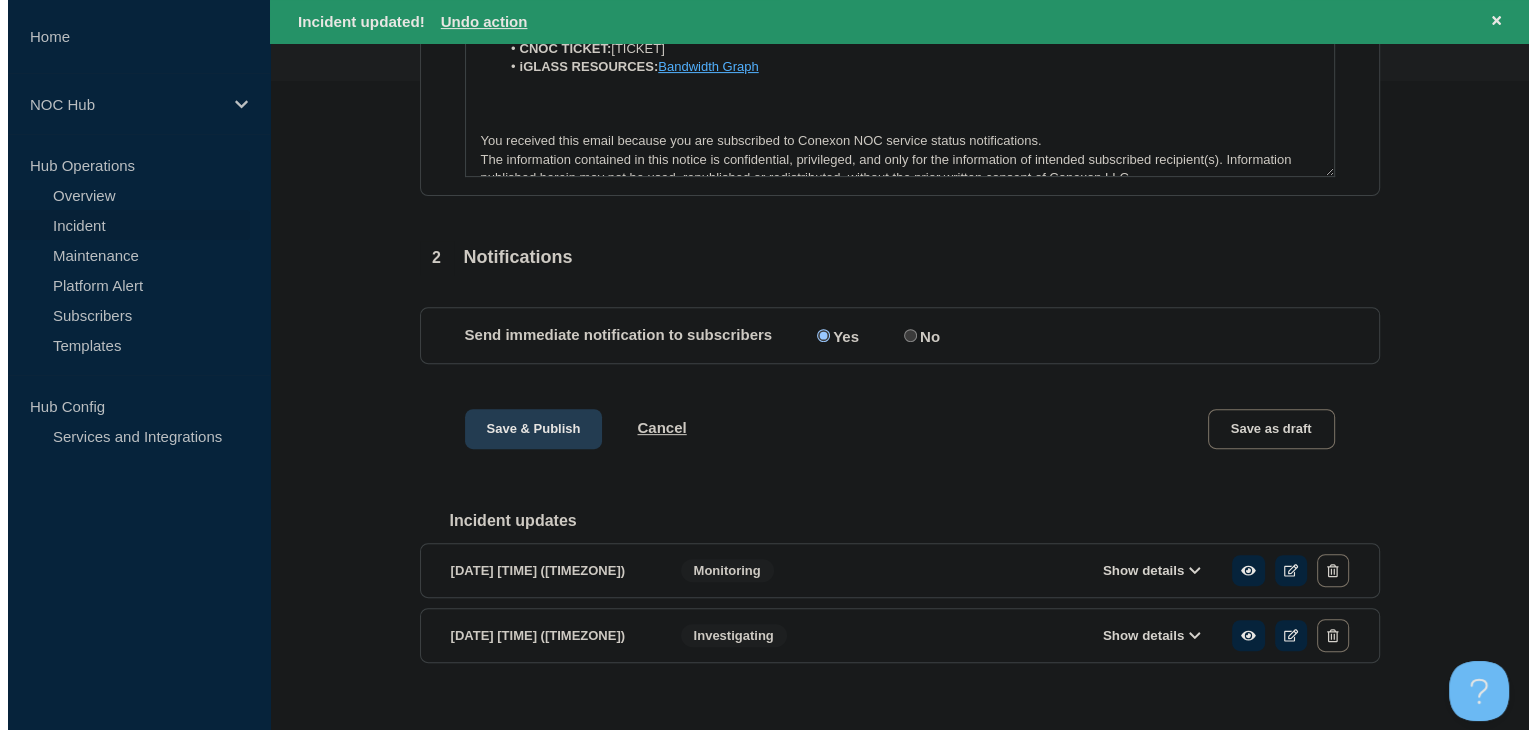 scroll, scrollTop: 0, scrollLeft: 0, axis: both 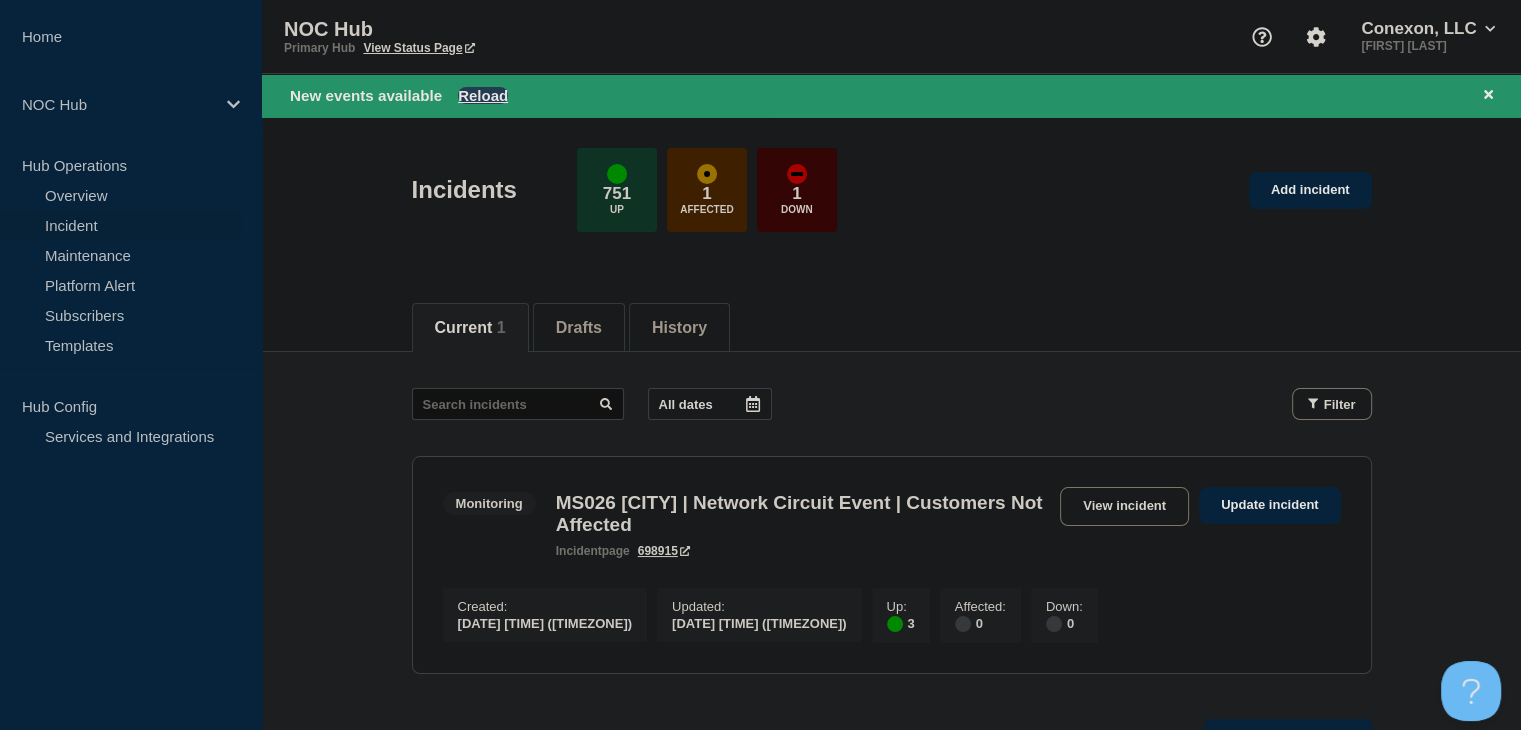 click on "Reload" at bounding box center [483, 95] 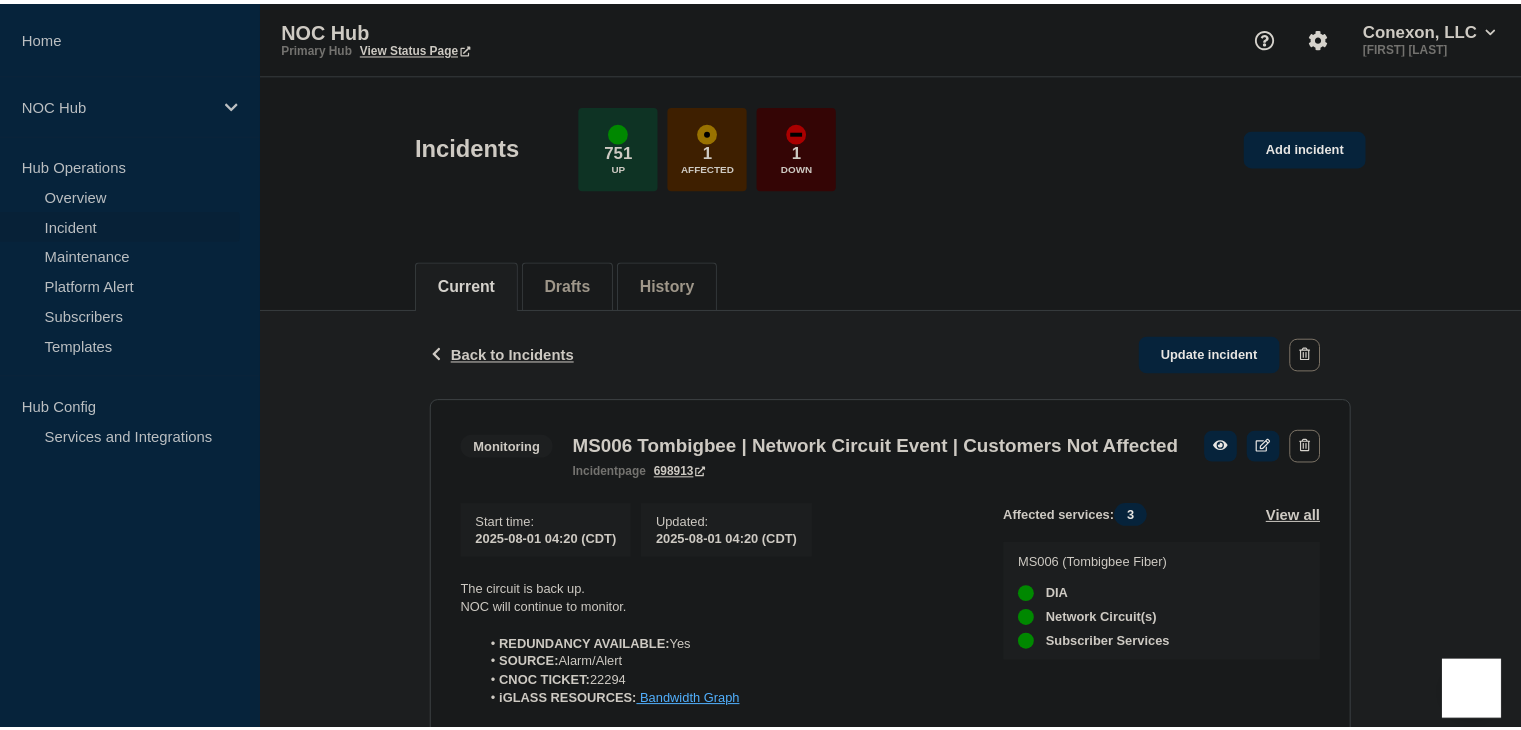 scroll, scrollTop: 0, scrollLeft: 0, axis: both 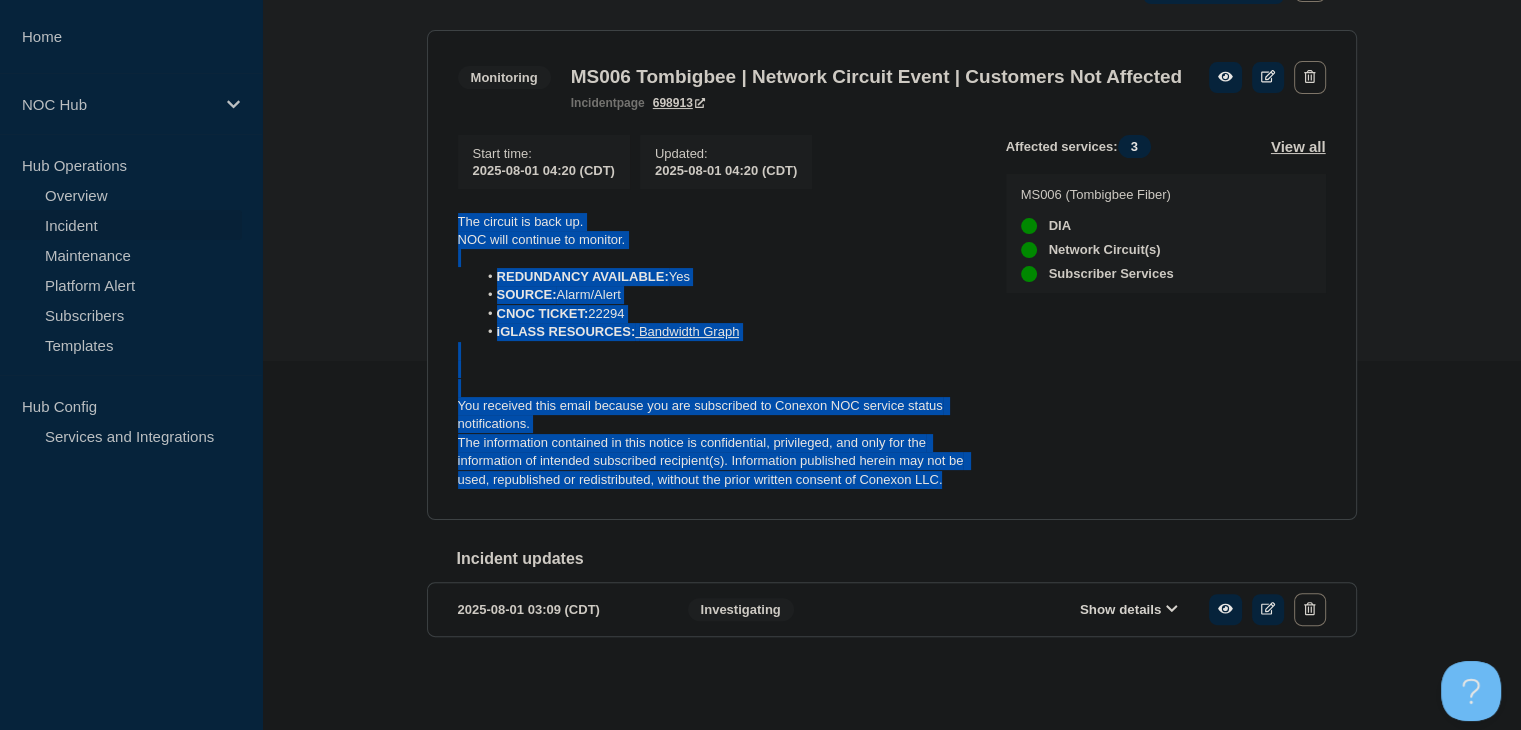drag, startPoint x: 945, startPoint y: 486, endPoint x: 418, endPoint y: 214, distance: 593.05396 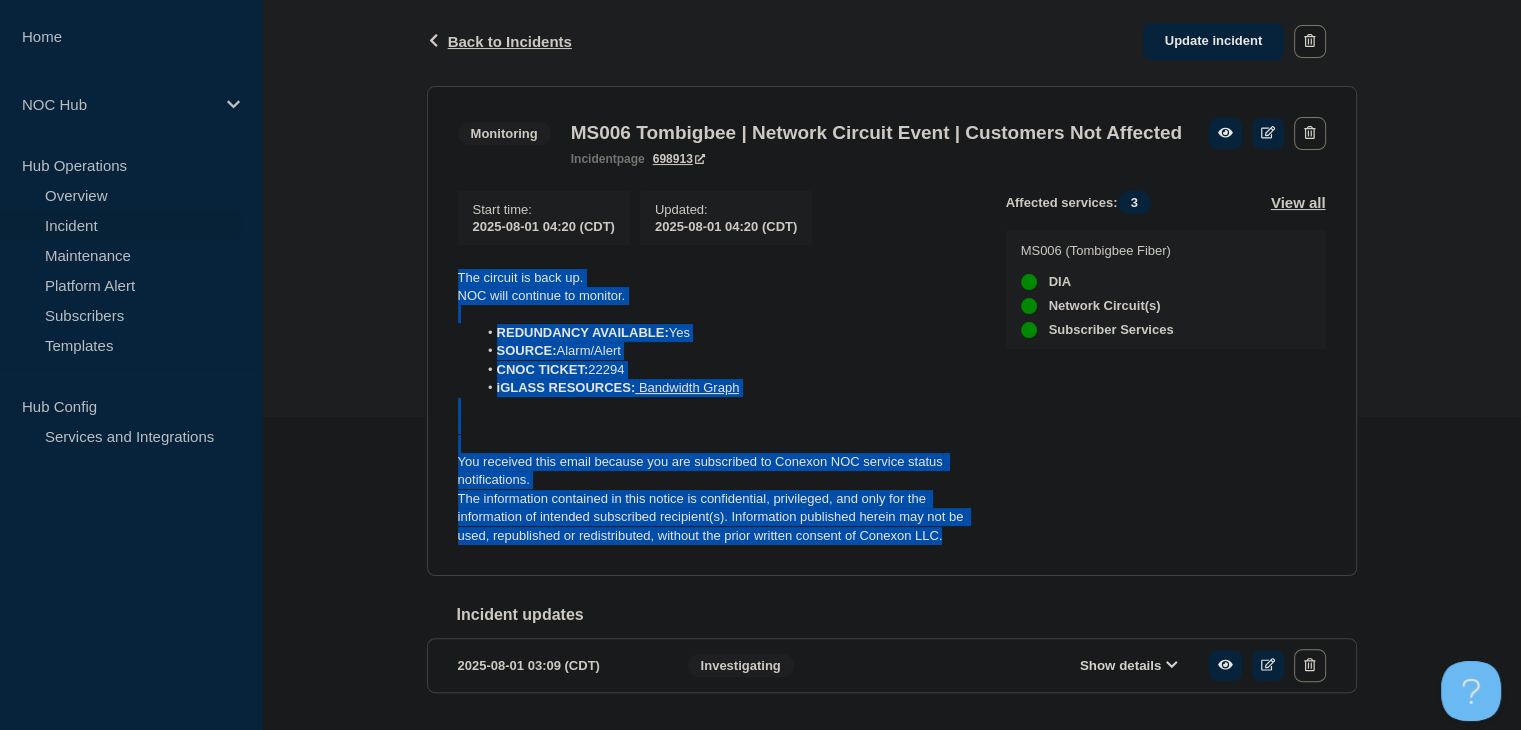 scroll, scrollTop: 200, scrollLeft: 0, axis: vertical 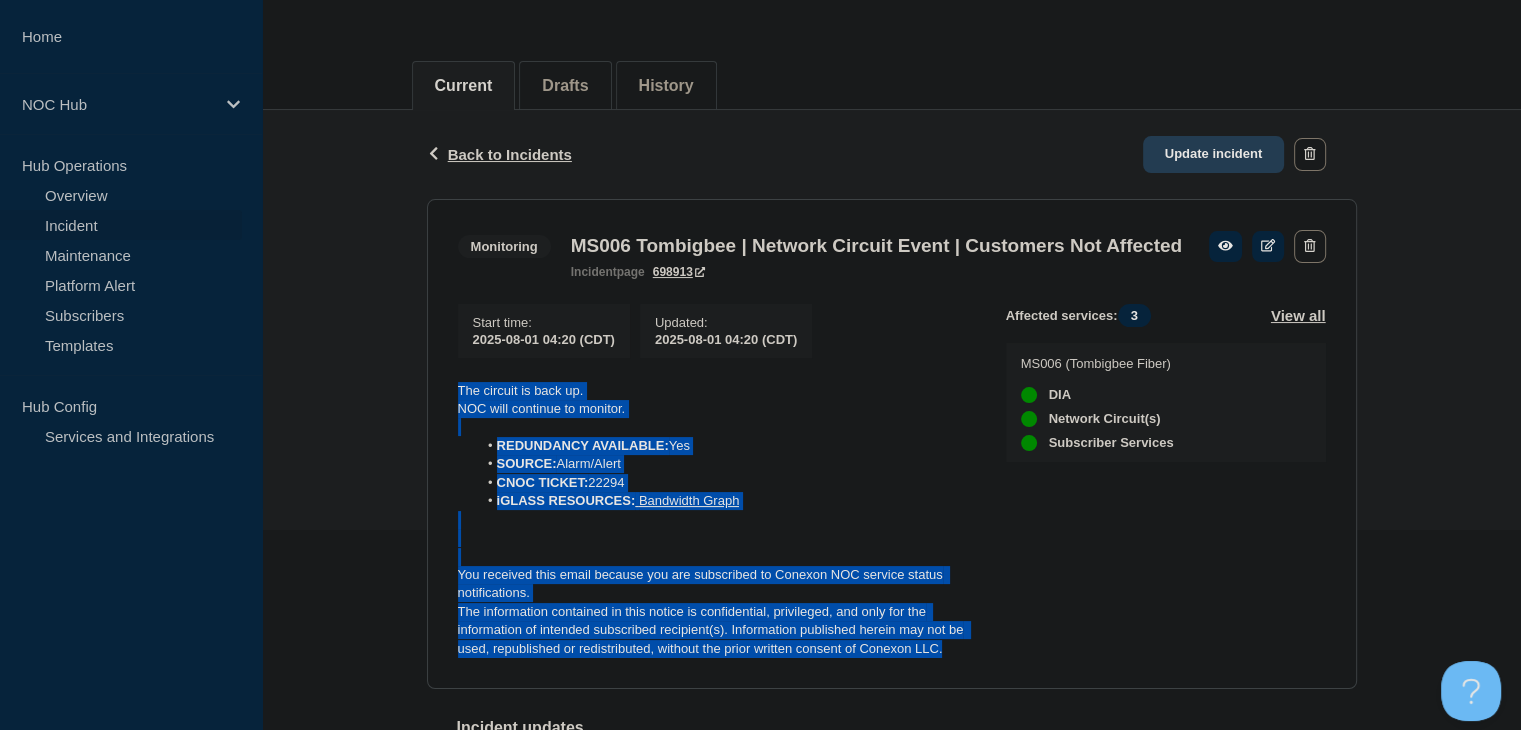 click on "Update incident" 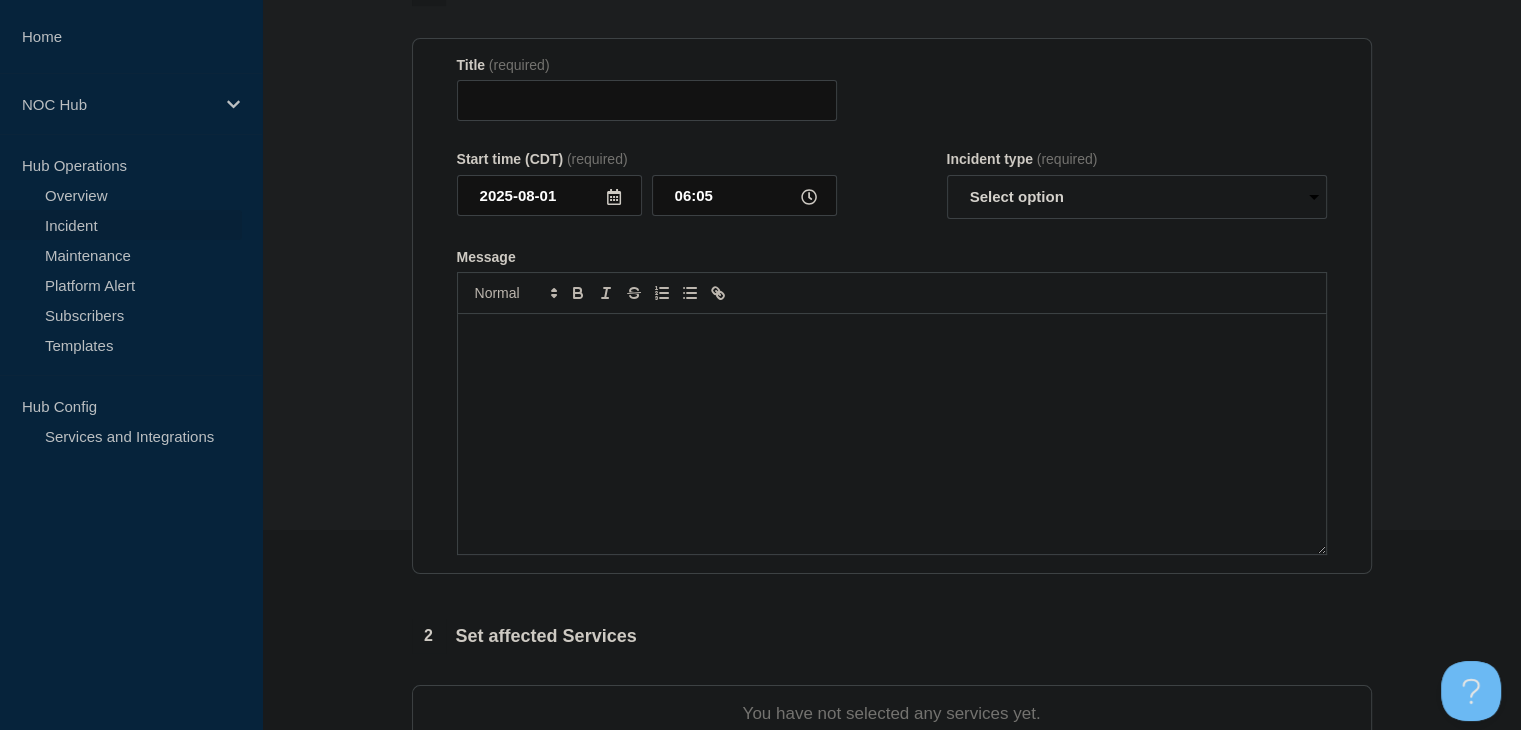 type on "MS006 Tombigbee | Network Circuit Event | Customers Not Affected" 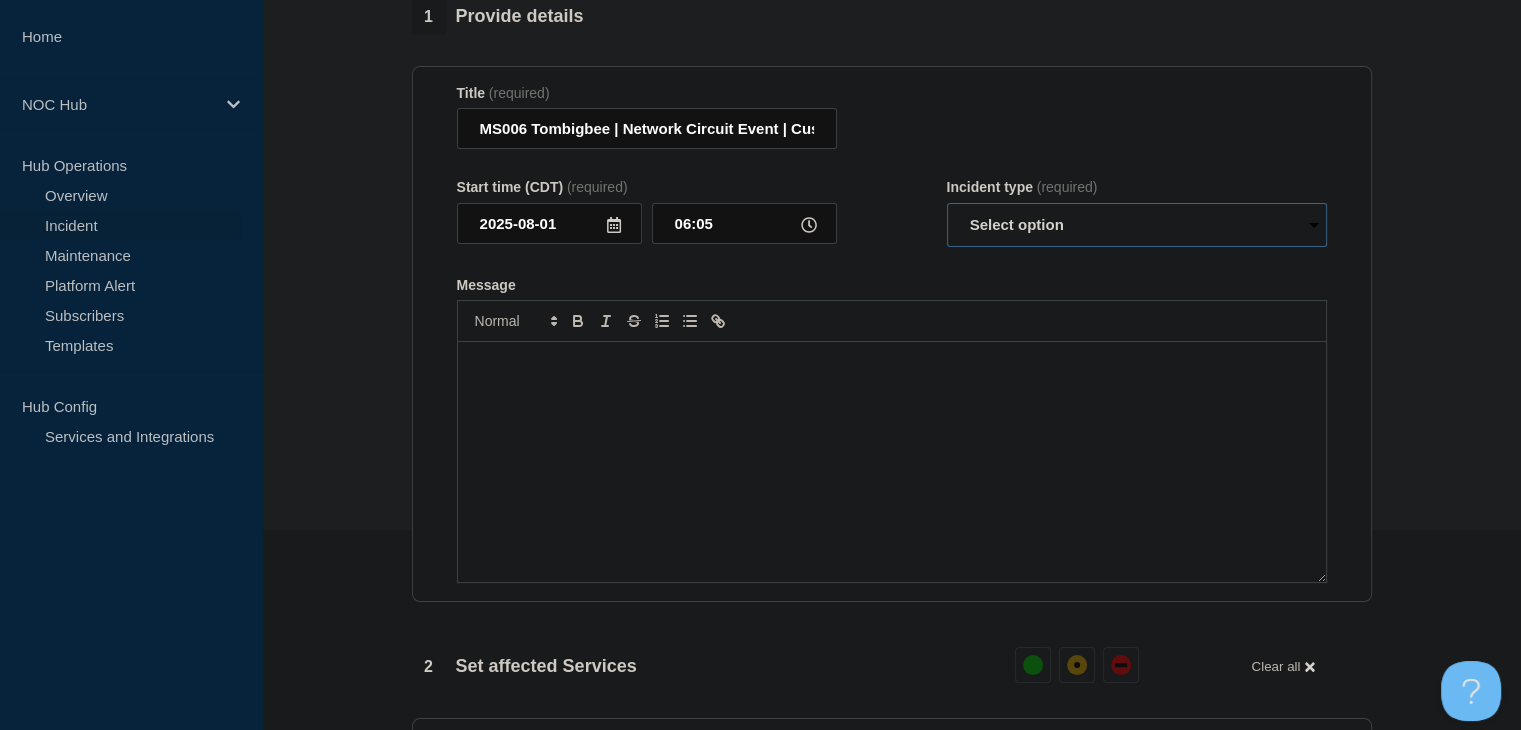 click on "Select option Investigating Identified Monitoring Resolved" at bounding box center (1137, 225) 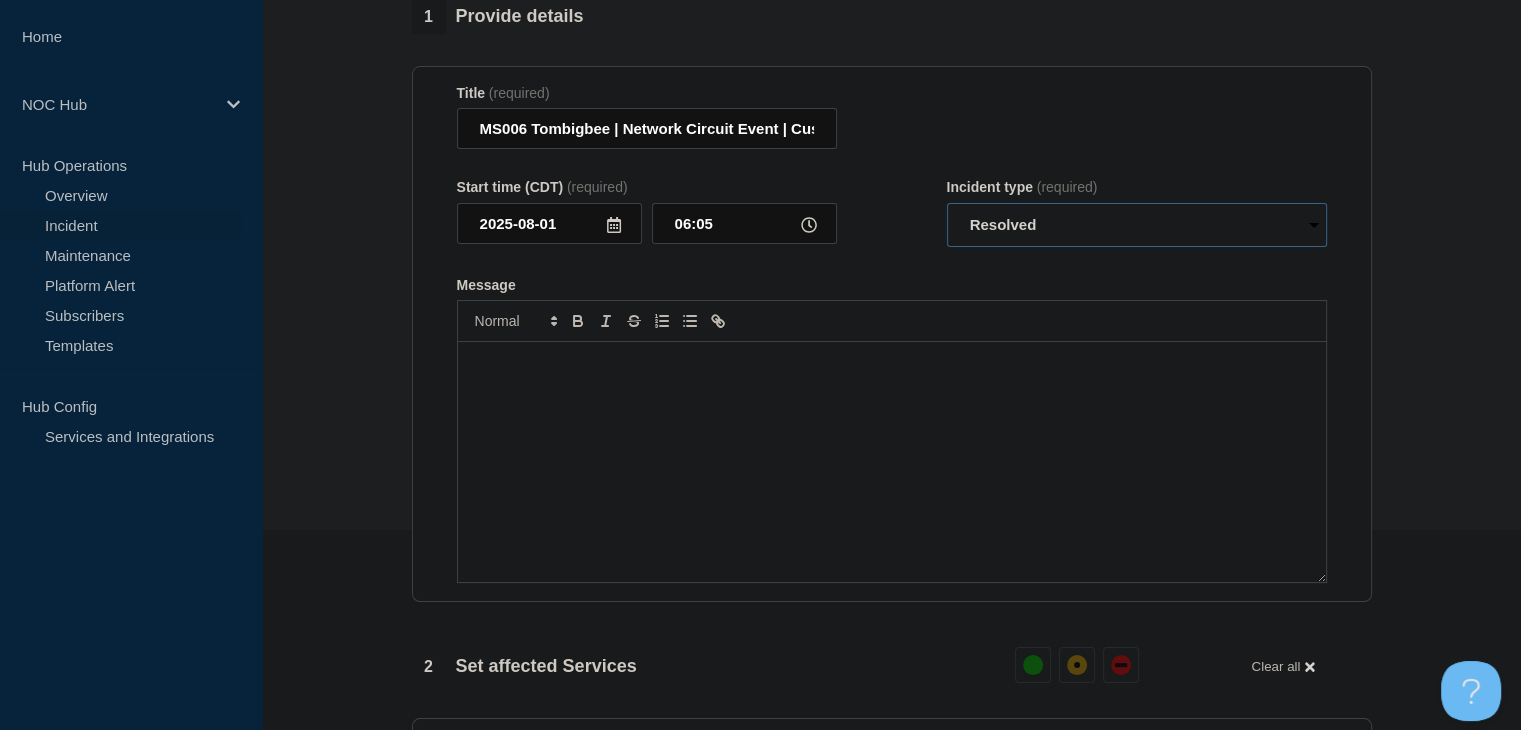 click on "Select option Investigating Identified Monitoring Resolved" at bounding box center [1137, 225] 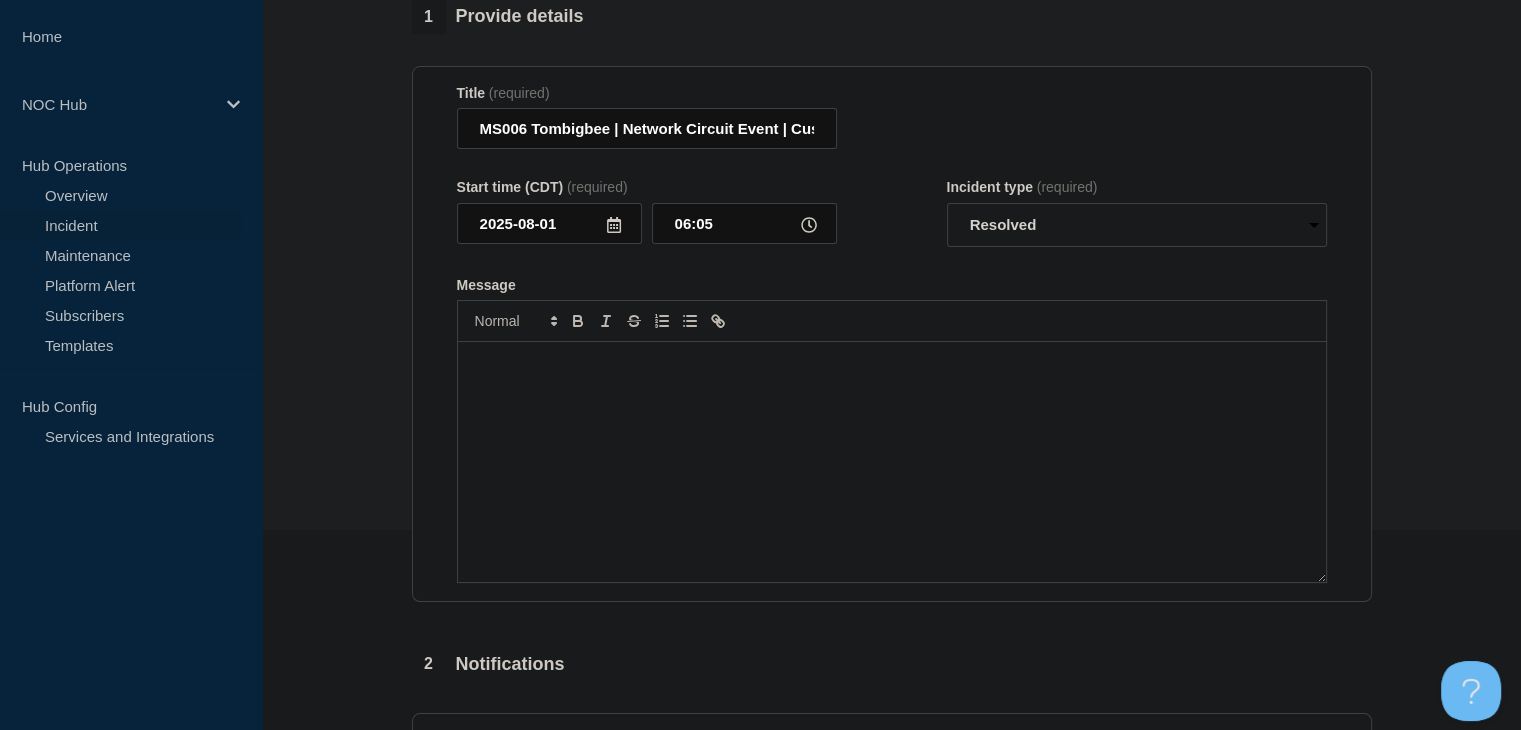click at bounding box center [892, 462] 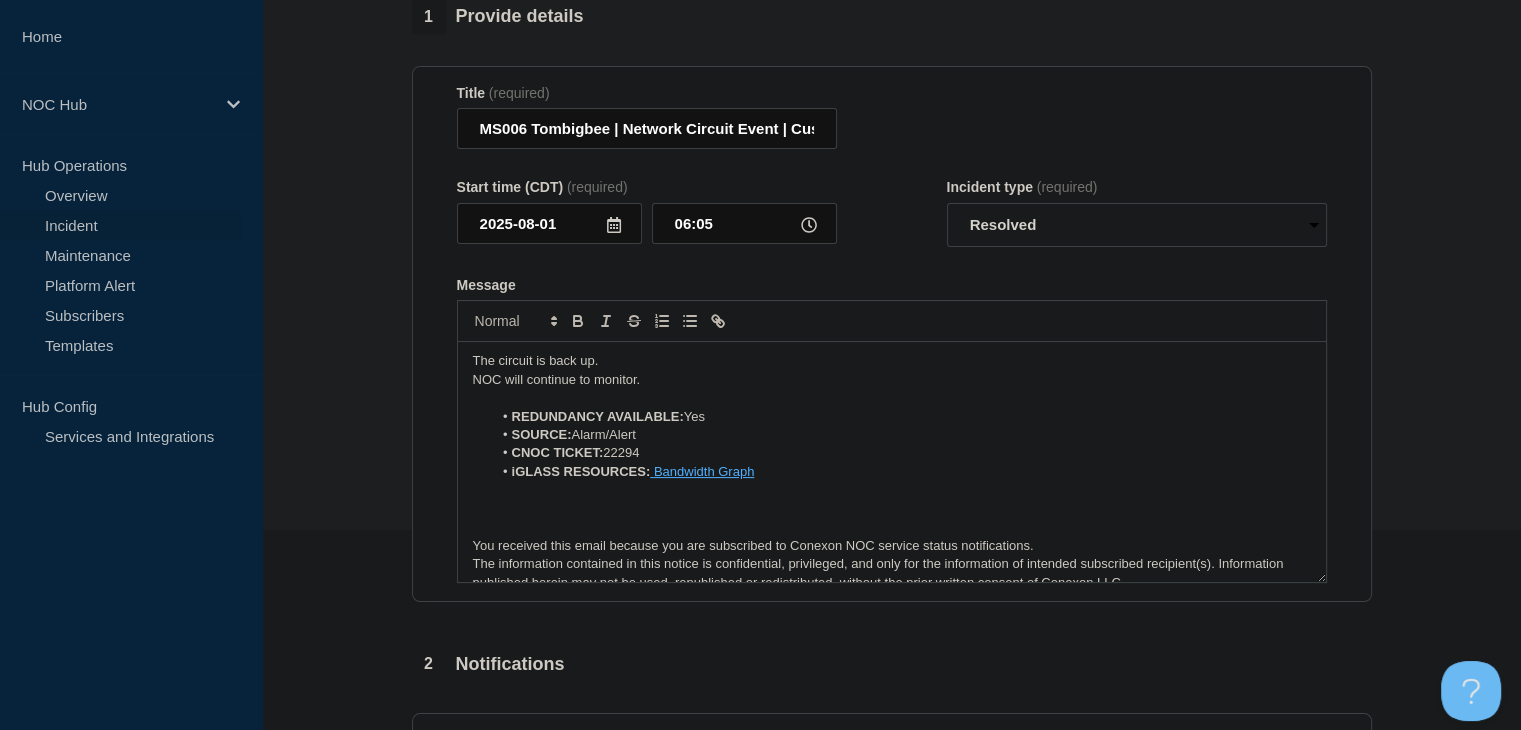 scroll, scrollTop: 0, scrollLeft: 0, axis: both 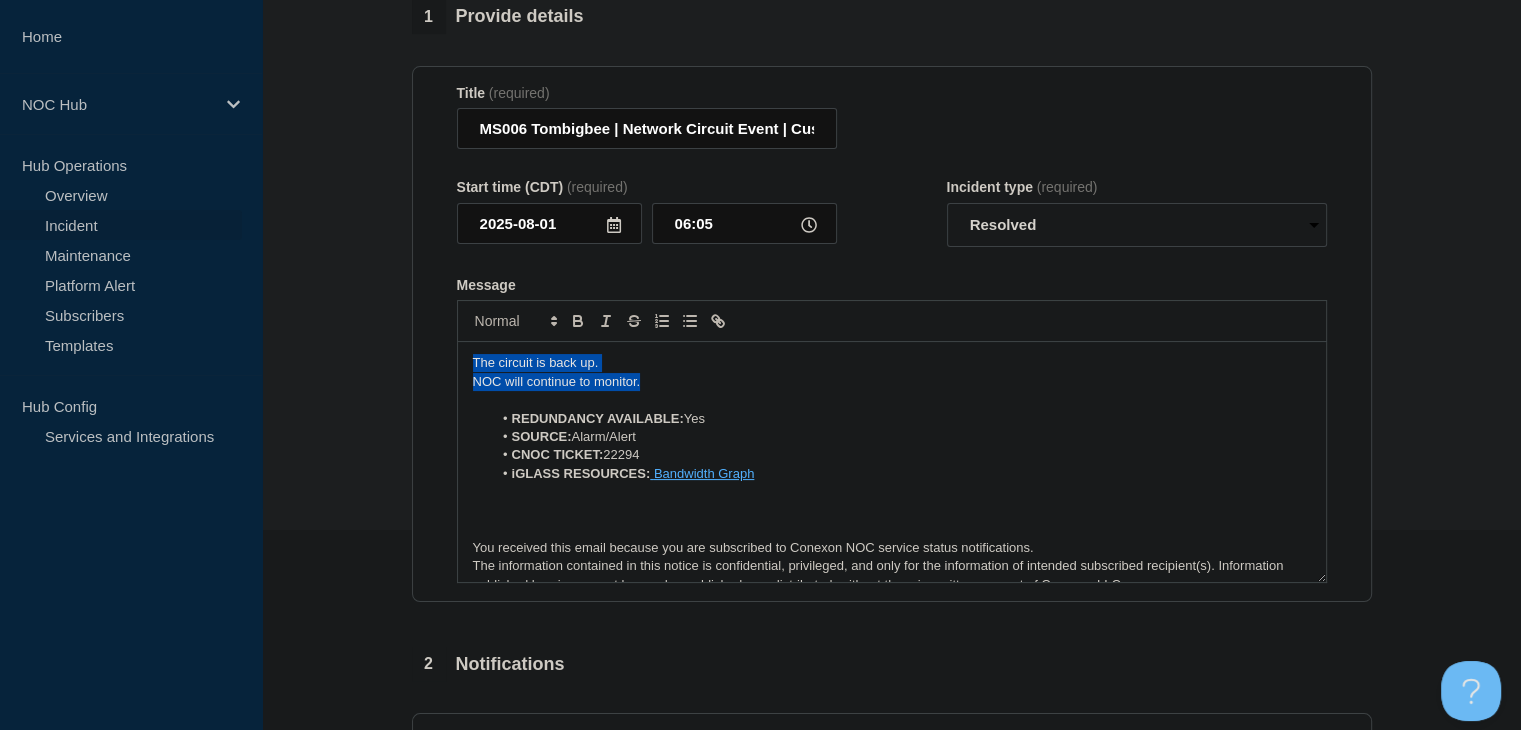 drag, startPoint x: 604, startPoint y: 382, endPoint x: 304, endPoint y: 308, distance: 308.9919 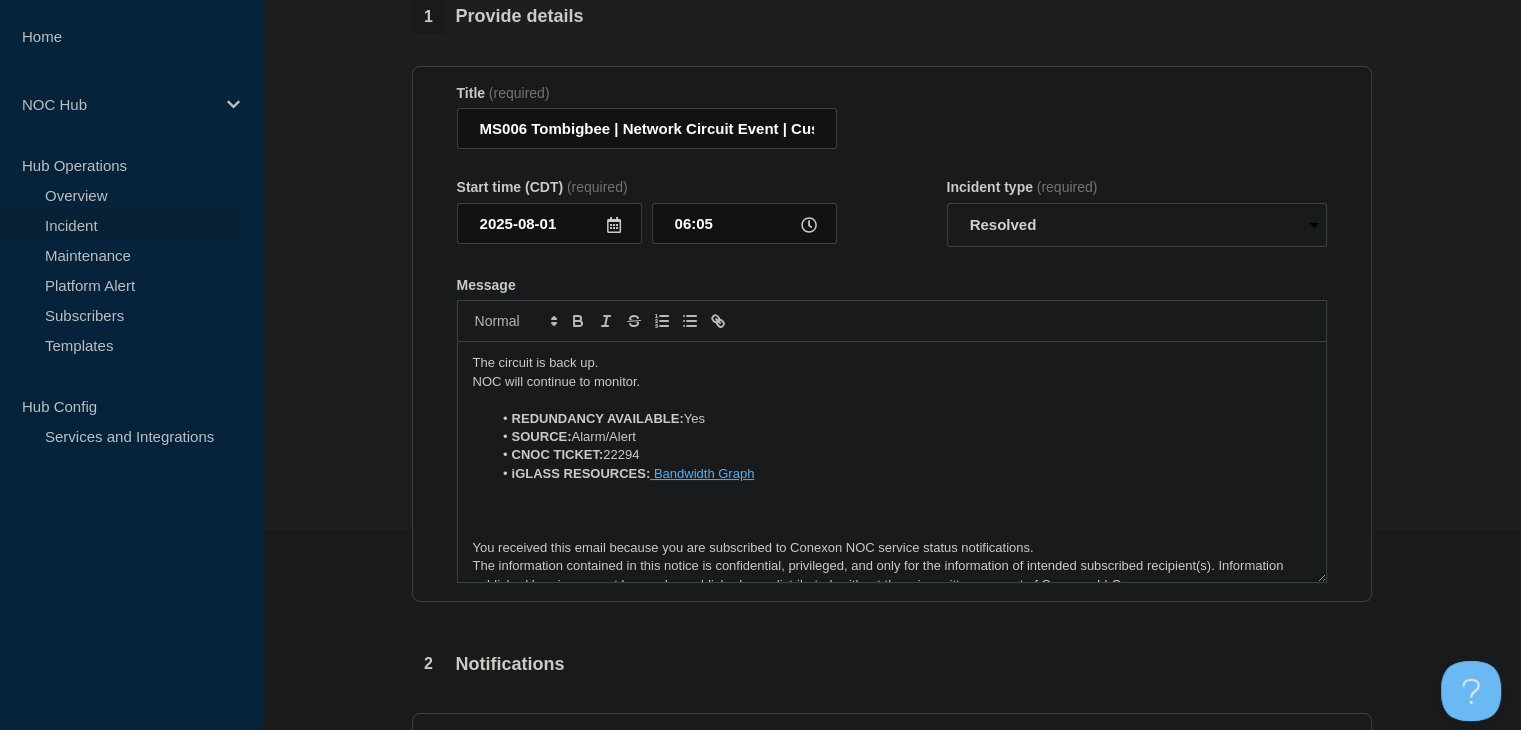 type 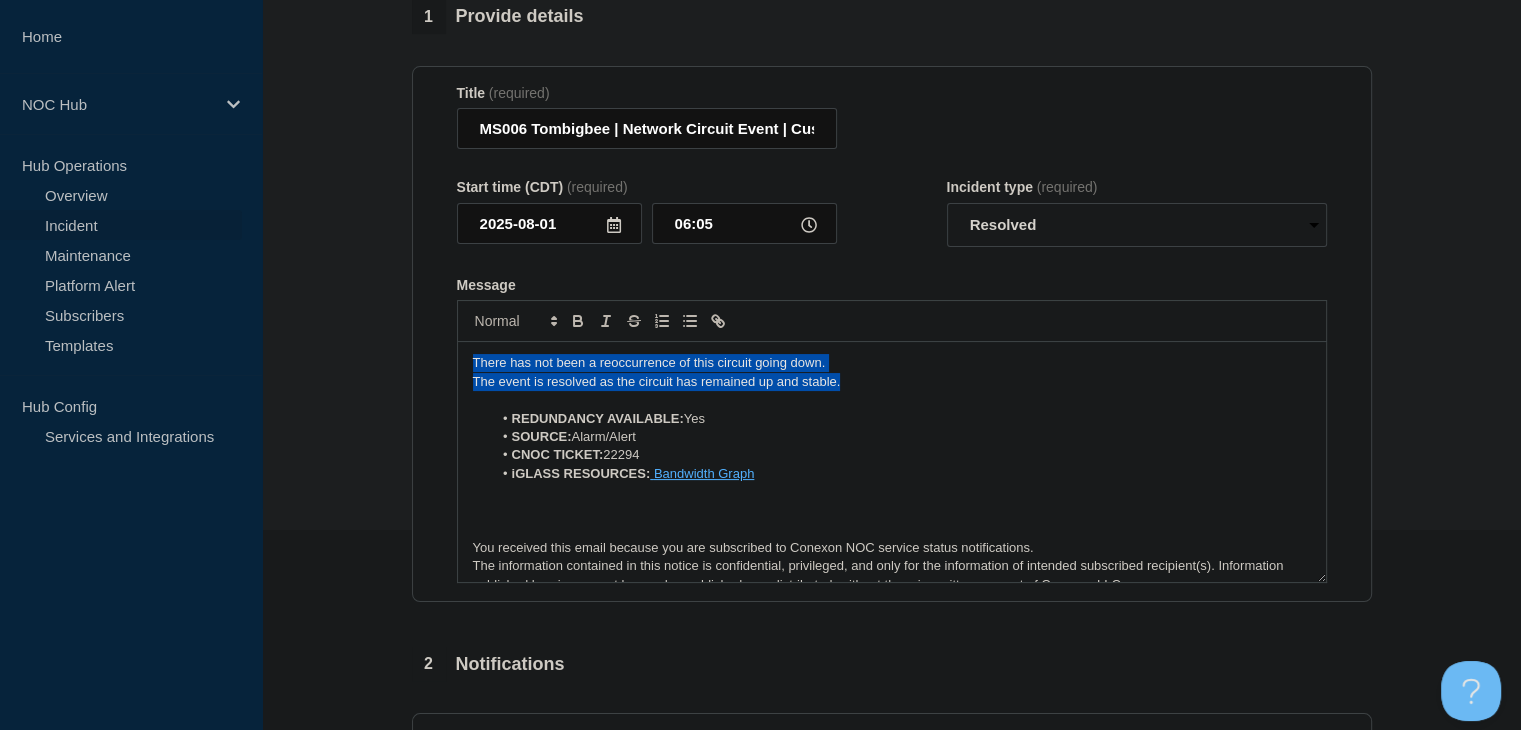 drag, startPoint x: 874, startPoint y: 395, endPoint x: 395, endPoint y: 364, distance: 480.00208 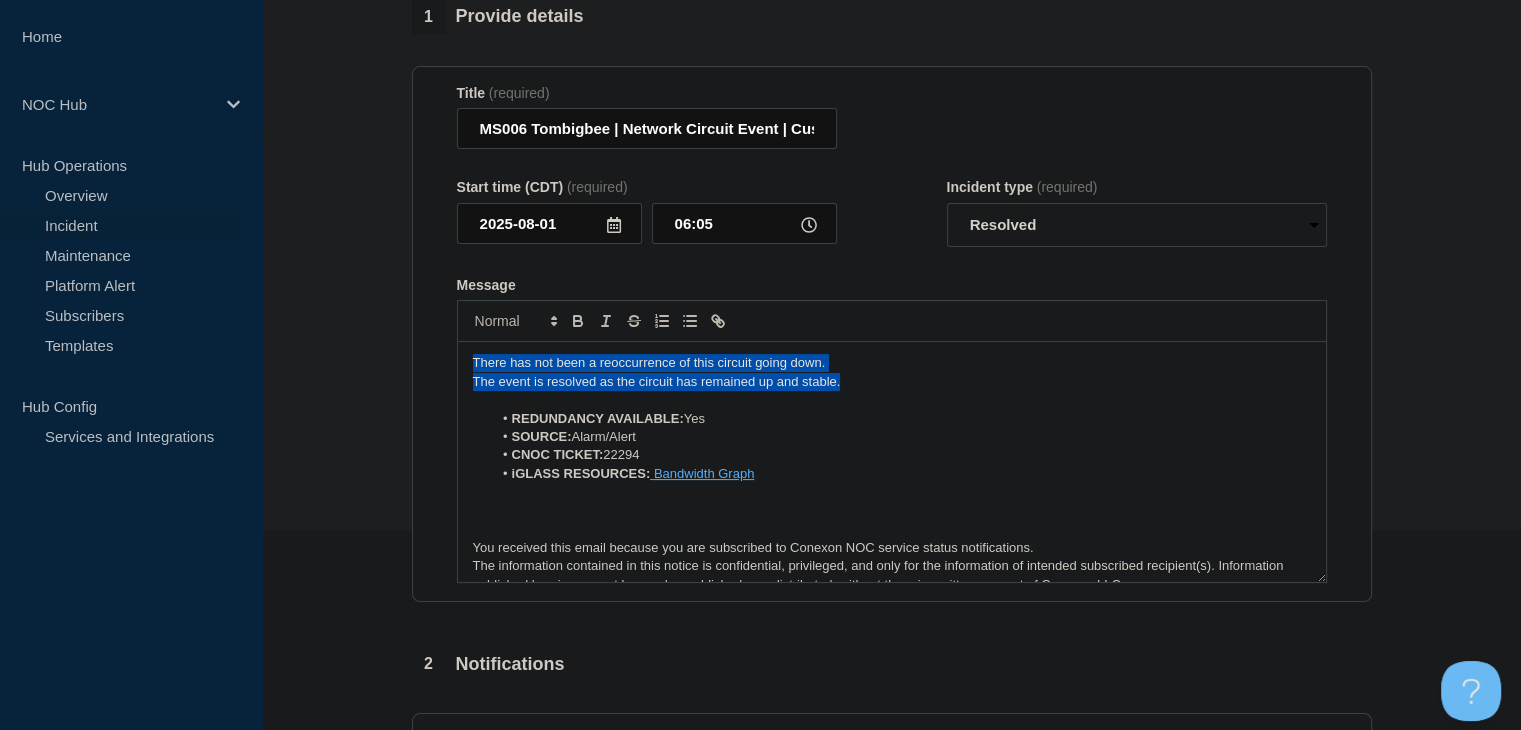 click on "1 Provide details Title (required) MS006 Tombigbee | Network Circuit Event | Customers Not Affected Start time (CDT) (required) [DATE] Incident type (required) Select option Investigating Identified Monitoring Resolved Message There has not been a reoccurrence of this circuit going down. The event is resolved as the circuit has remained up and stable. REDUNDANCY AVAILABLE: Yes SOURCE: Alarm/Alert CNOC TICKET: 22294 iGLASS RESOURCES: Bandwidth Graph You received this email because you are subscribed to Conexon NOC service status notifications. The information contained in this notice is confidential, privileged, and only for the information of intended subscribed recipient(s). Information published herein may not be used, republished or redistributed, without the prior written consent of Conexon LLC. 2 Notifications Send immediate notification to subscribers Send immediate notification to subscribers Yes No Save & Publish Cancel Save as draft Incident updates [DATE]" at bounding box center [891, 566] 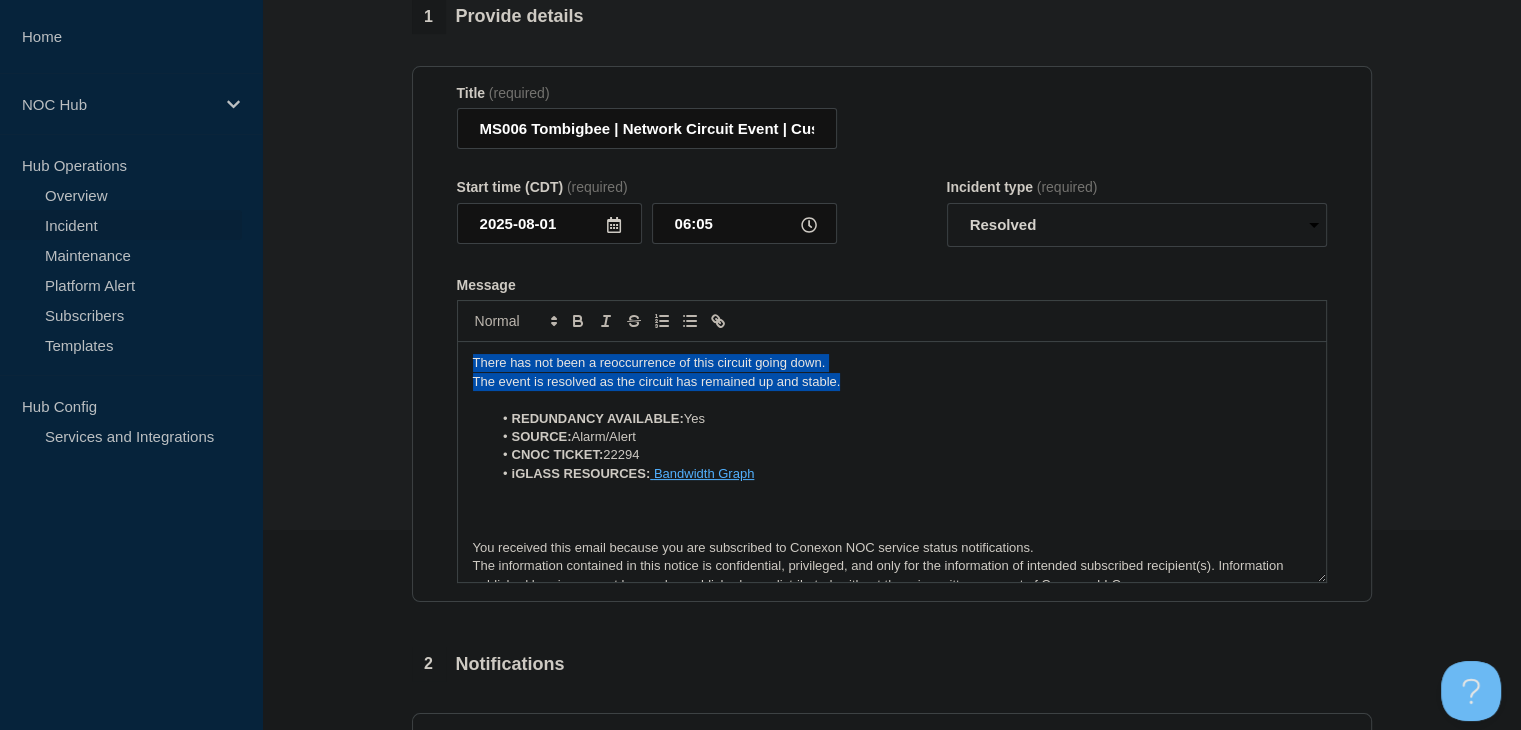 copy on "There has not been a reoccurrence of this circuit going down. The event is resolved as the circuit has remained up and stable." 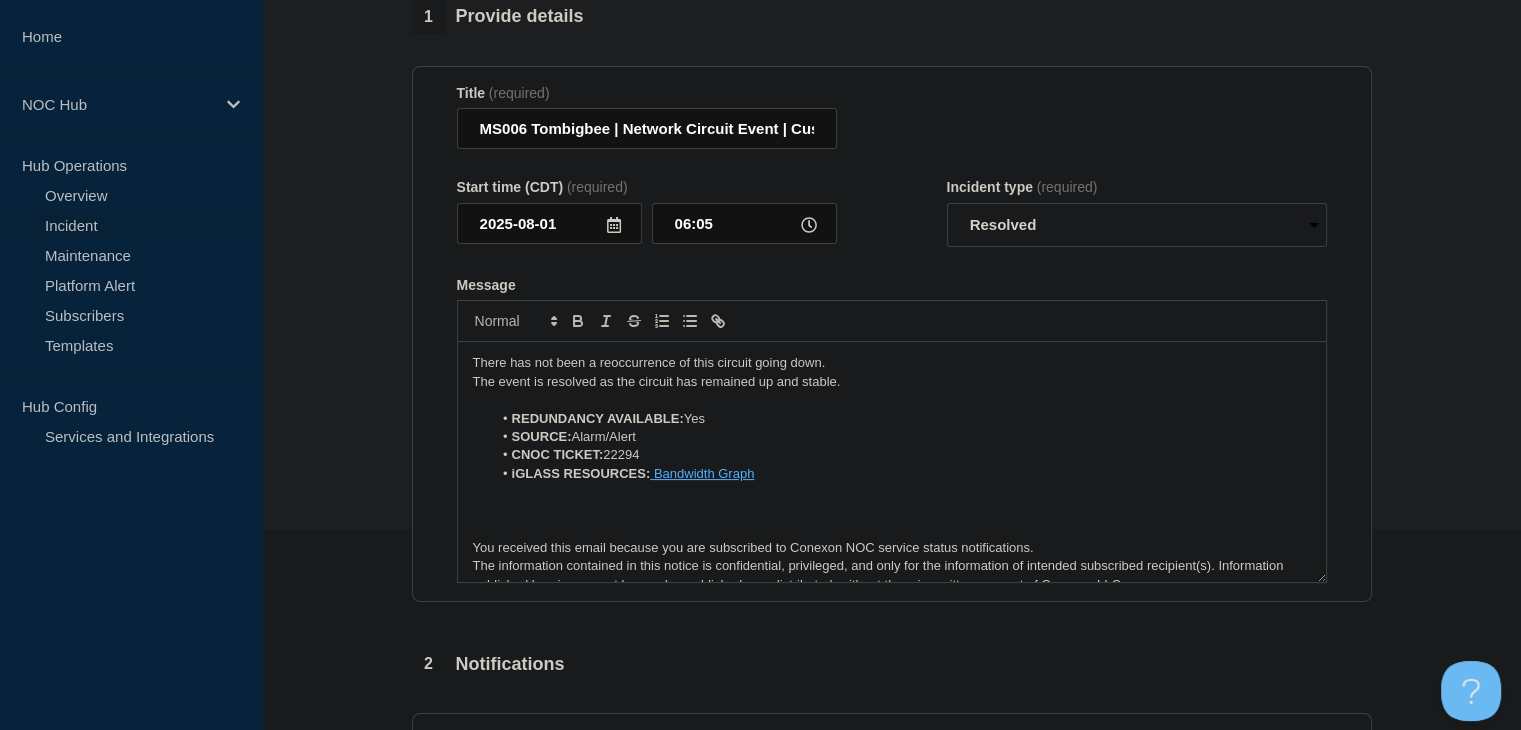 click on "1 Provide details Title (required) MS006 Tombigbee | Network Circuit Event | Customers Not Affected Start time (CDT) (required) [DATE] Incident type (required) Select option Investigating Identified Monitoring Resolved Message There has not been a reoccurrence of this circuit going down. The event is resolved as the circuit has remained up and stable. REDUNDANCY AVAILABLE: Yes SOURCE: Alarm/Alert CNOC TICKET: 22294 iGLASS RESOURCES: Bandwidth Graph You received this email because you are subscribed to Conexon NOC service status notifications. The information contained in this notice is confidential, privileged, and only for the information of intended subscribed recipient(s). Information published herein may not be used, republished or redistributed, without the prior written consent of Conexon LLC. 2 Notifications Send immediate notification to subscribers Send immediate notification to subscribers Yes No Save & Publish Cancel Save as draft Incident updates [DATE]" at bounding box center [891, 566] 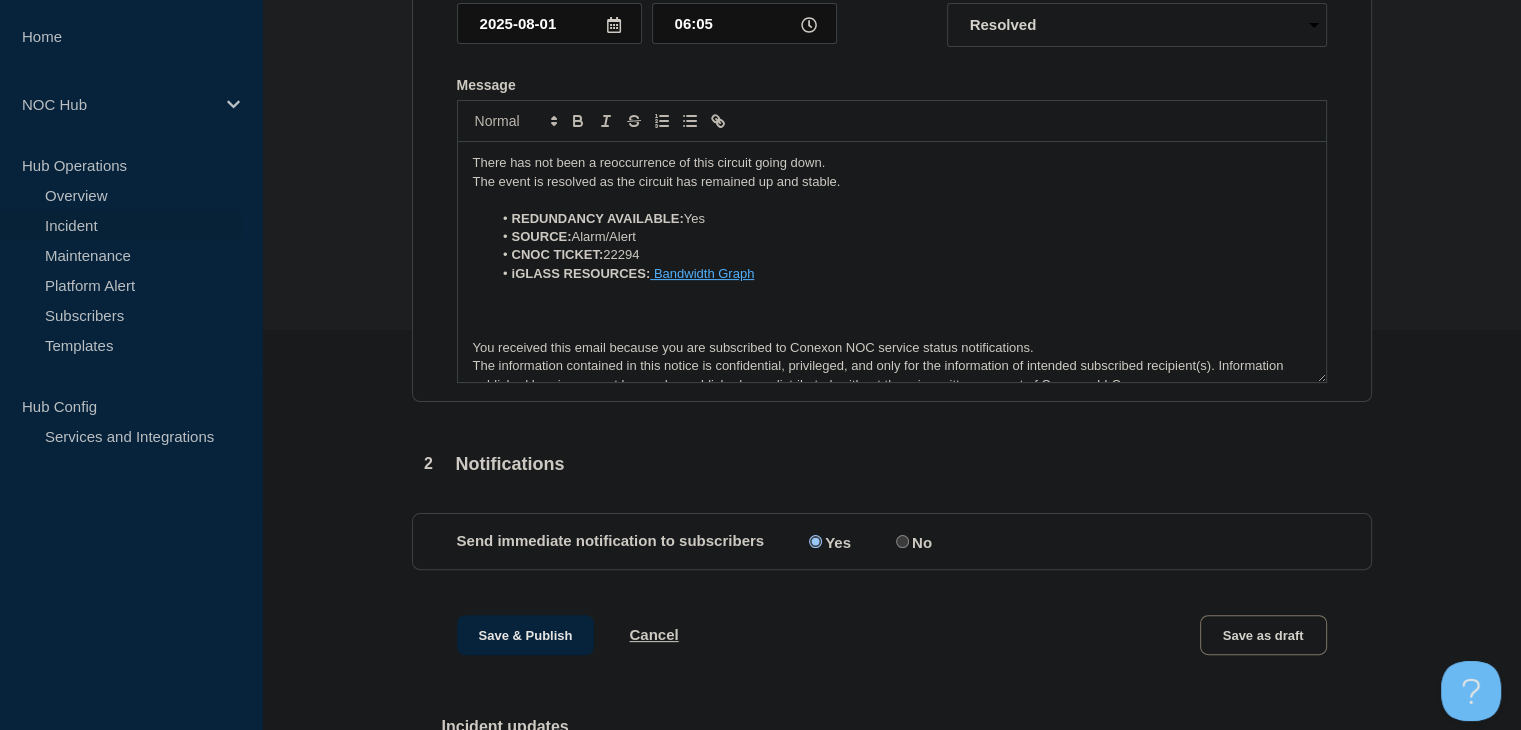 scroll, scrollTop: 649, scrollLeft: 0, axis: vertical 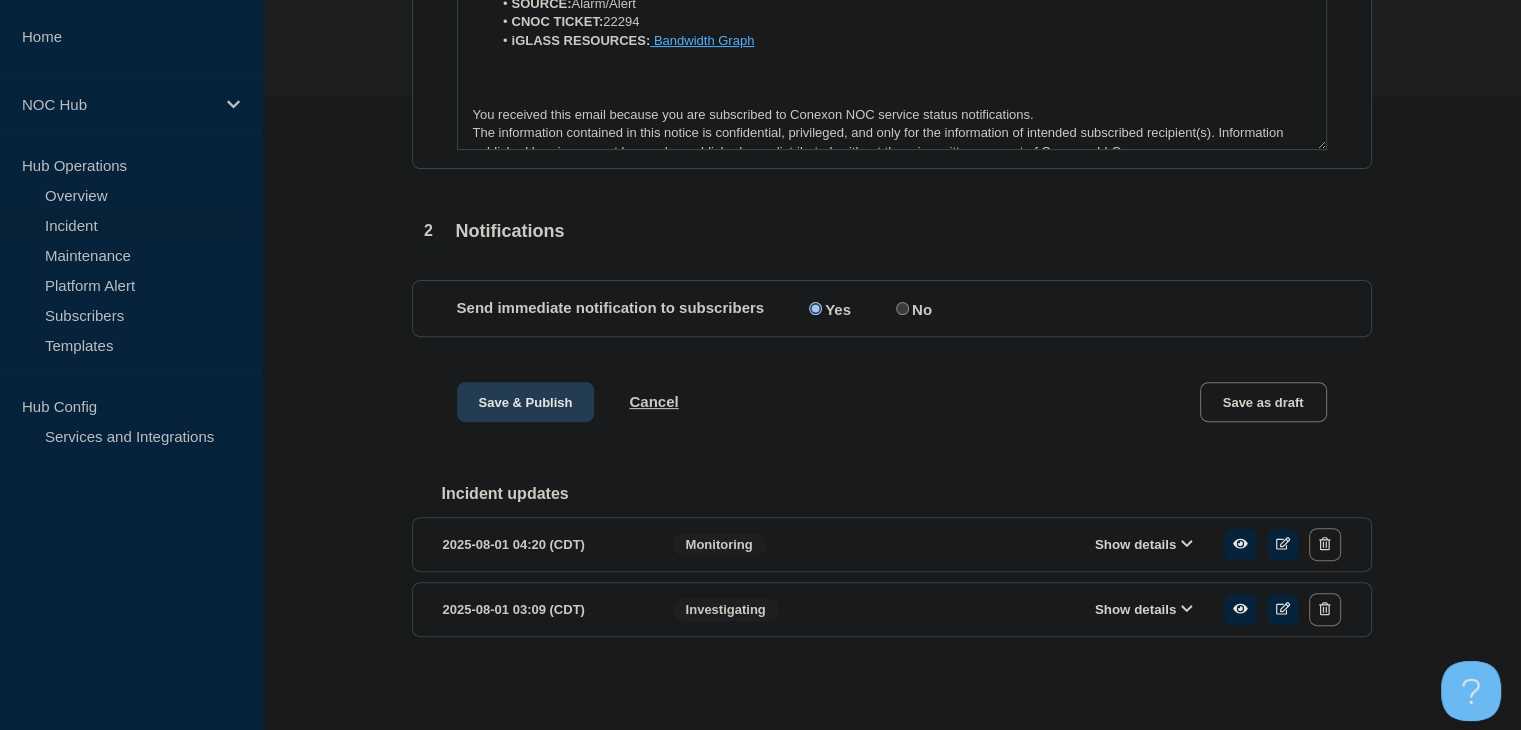 click on "Save & Publish" at bounding box center (526, 402) 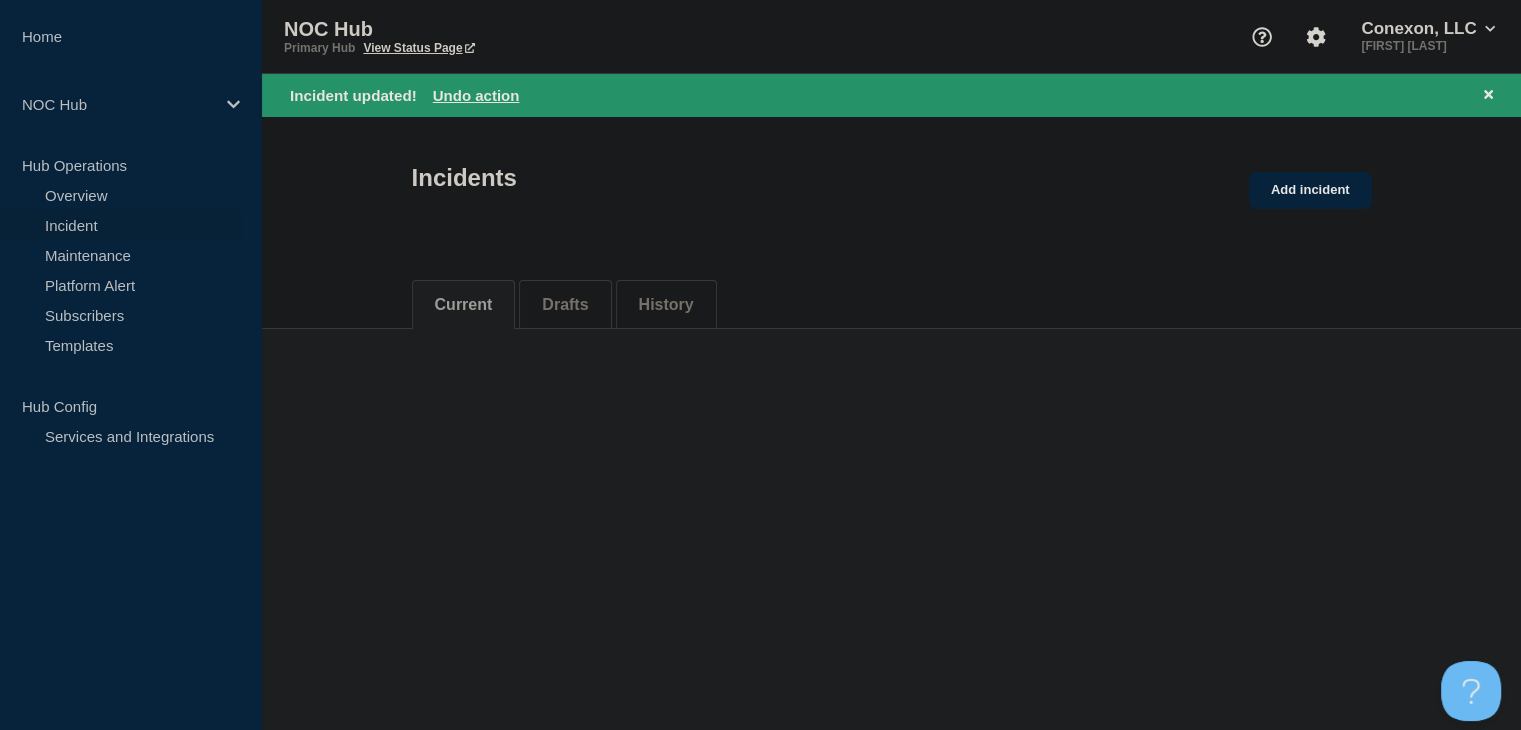scroll, scrollTop: 0, scrollLeft: 0, axis: both 